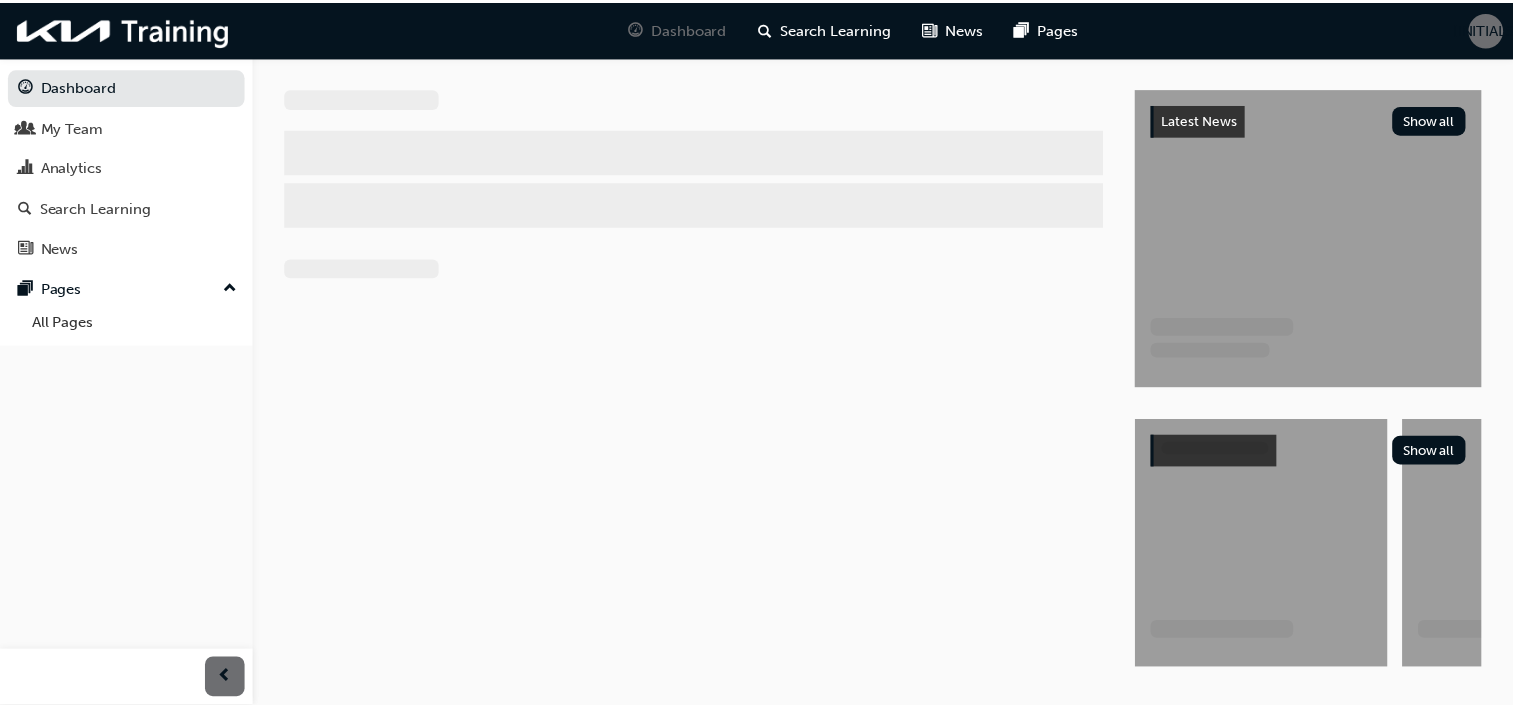scroll, scrollTop: 0, scrollLeft: 0, axis: both 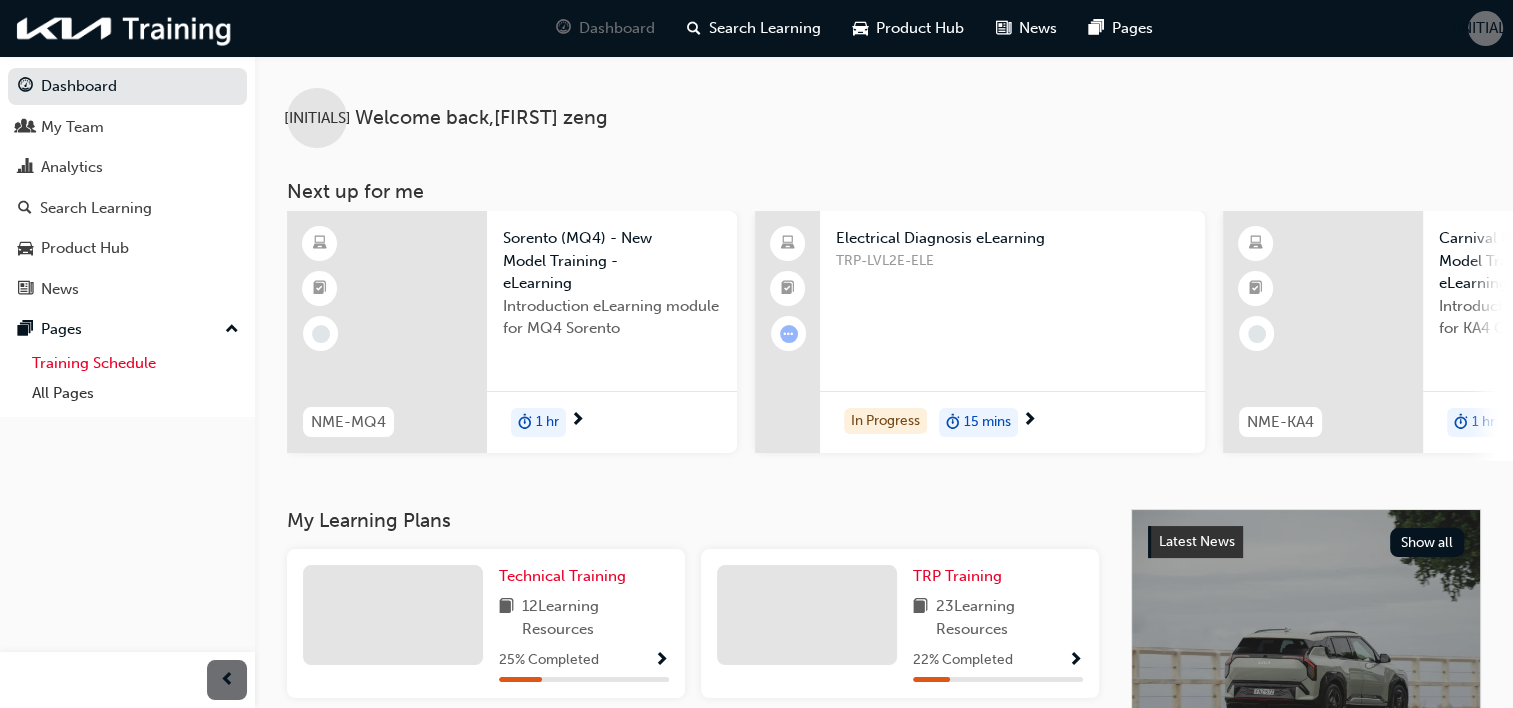 click on "Training Schedule" at bounding box center (135, 363) 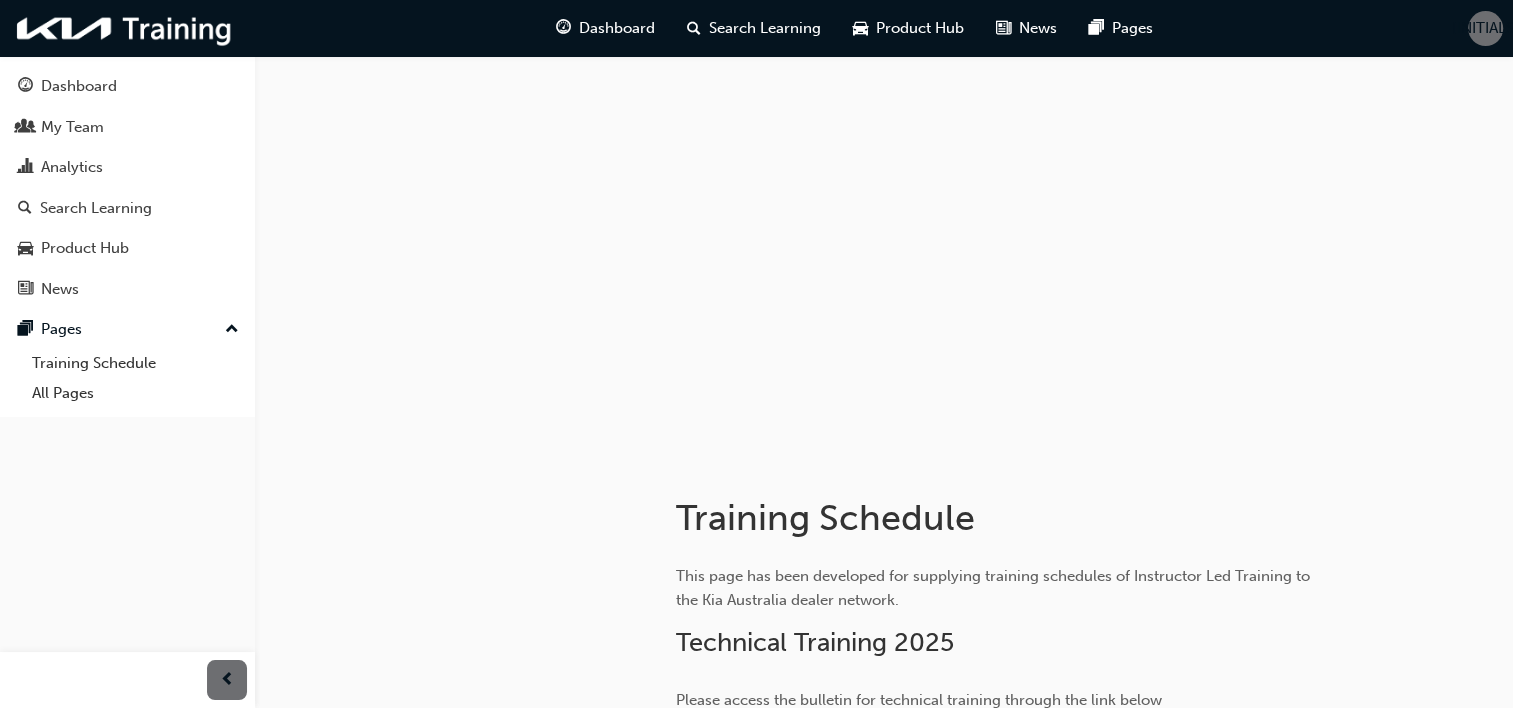 scroll, scrollTop: 240, scrollLeft: 0, axis: vertical 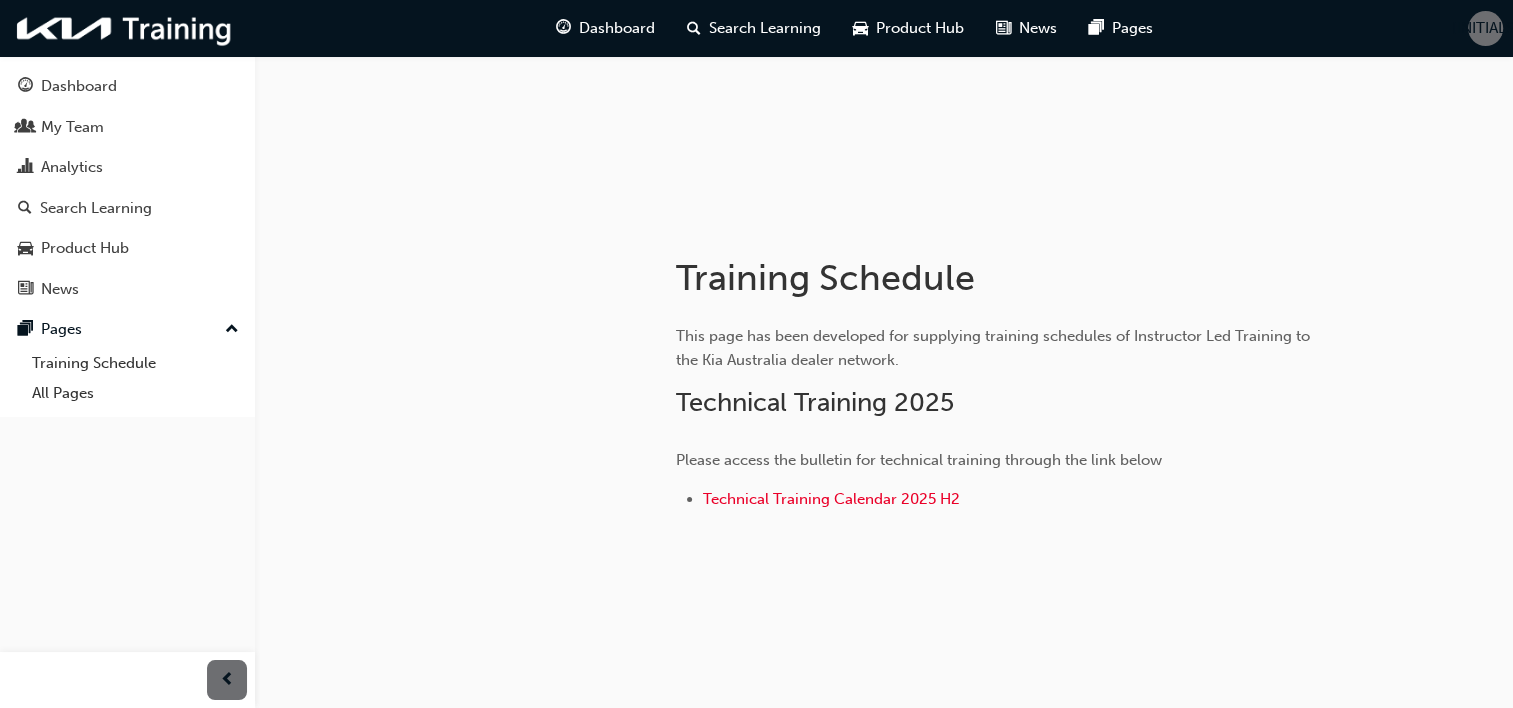 click on "This page has been developed for supplying training schedules of Instructor Led Training to the Kia Australia dealer network. Technical Training 2025 Please access the bulletin for technical training through the link below   Technical Training Calendar 2025 H2" at bounding box center [1001, 420] 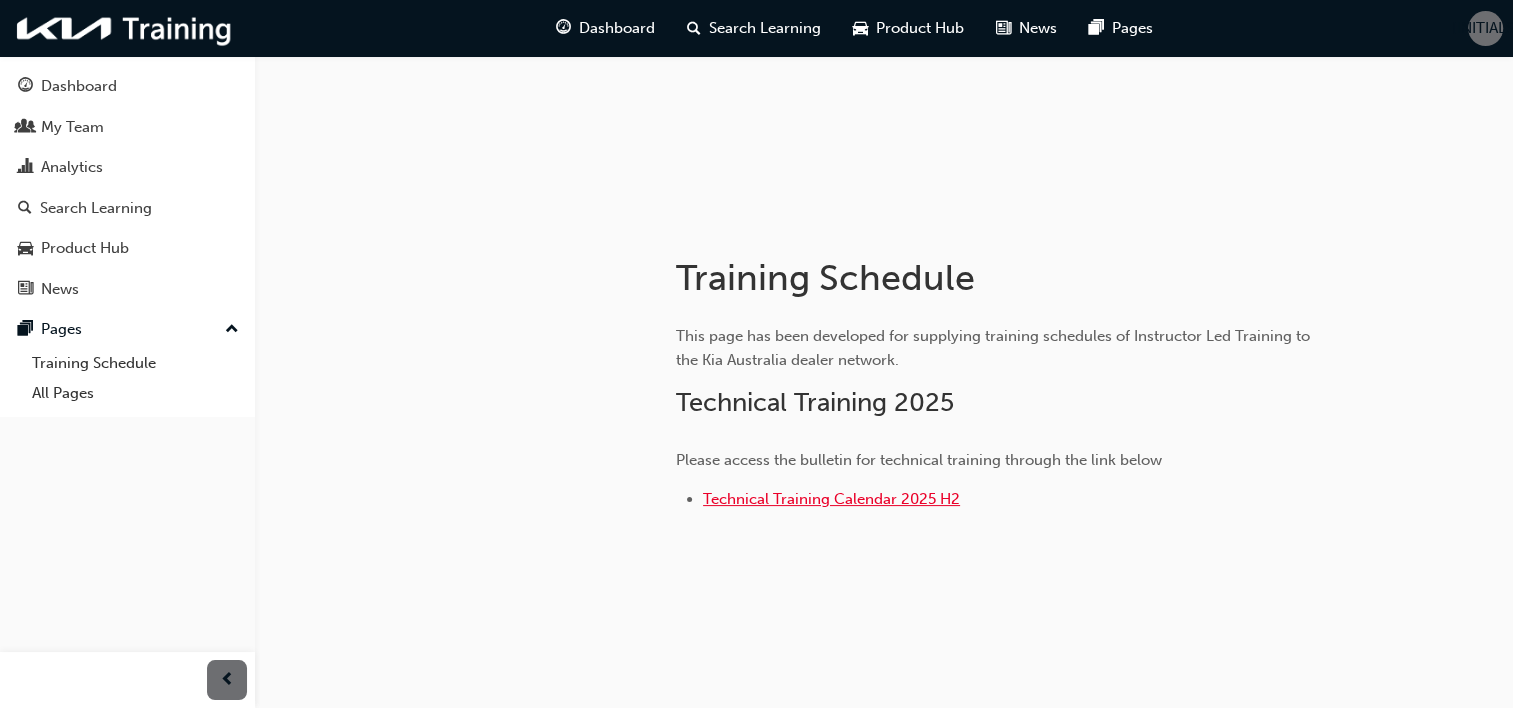 click on "Technical Training Calendar 2025 H2" at bounding box center (831, 499) 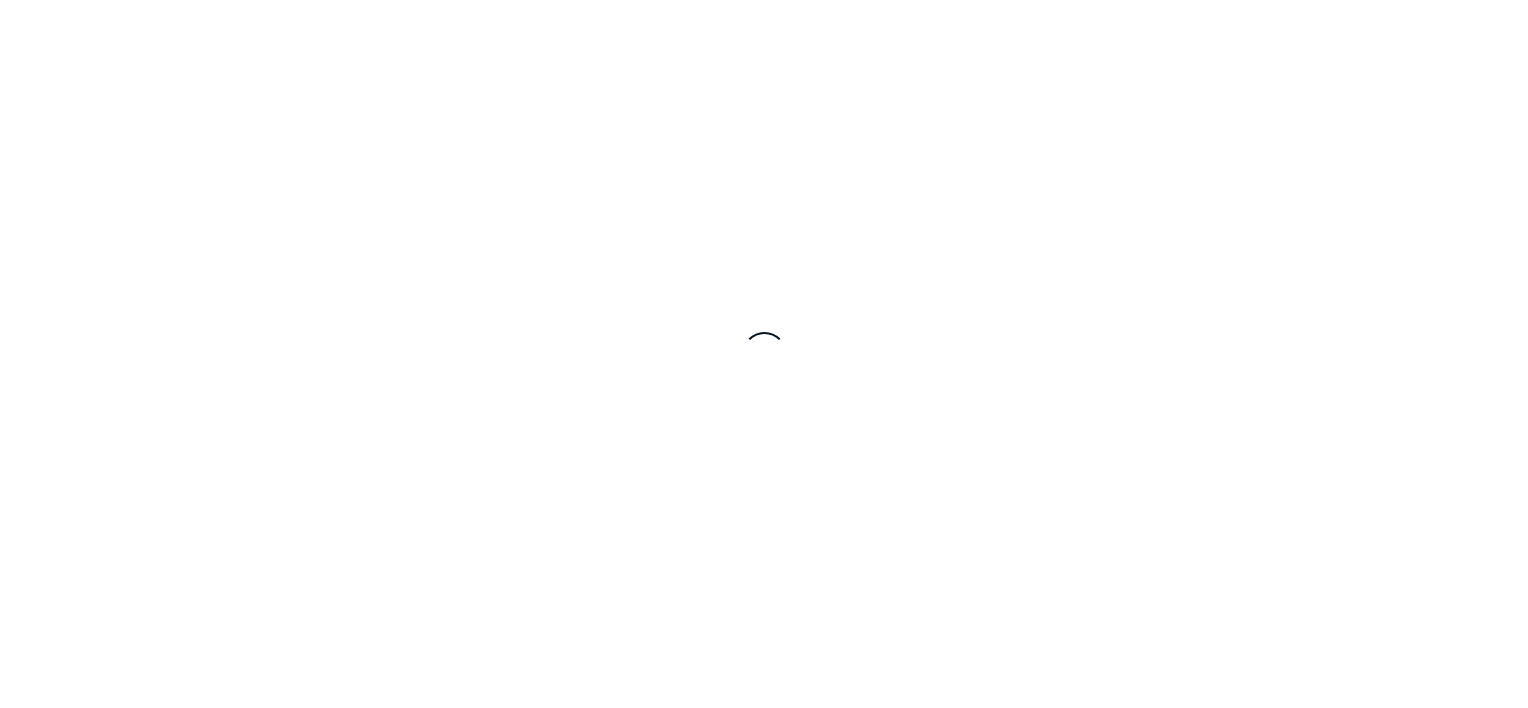 scroll, scrollTop: 0, scrollLeft: 0, axis: both 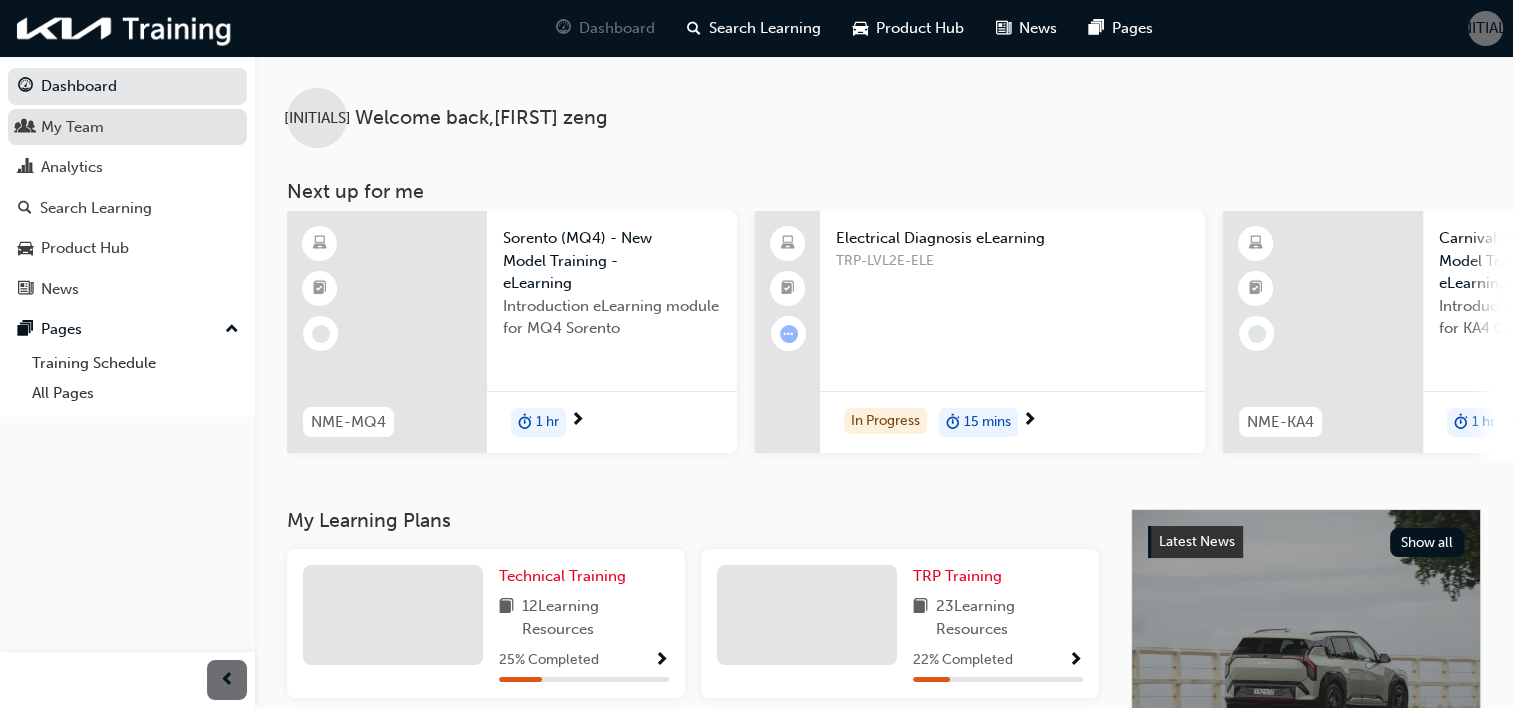 click on "My Team" at bounding box center [72, 127] 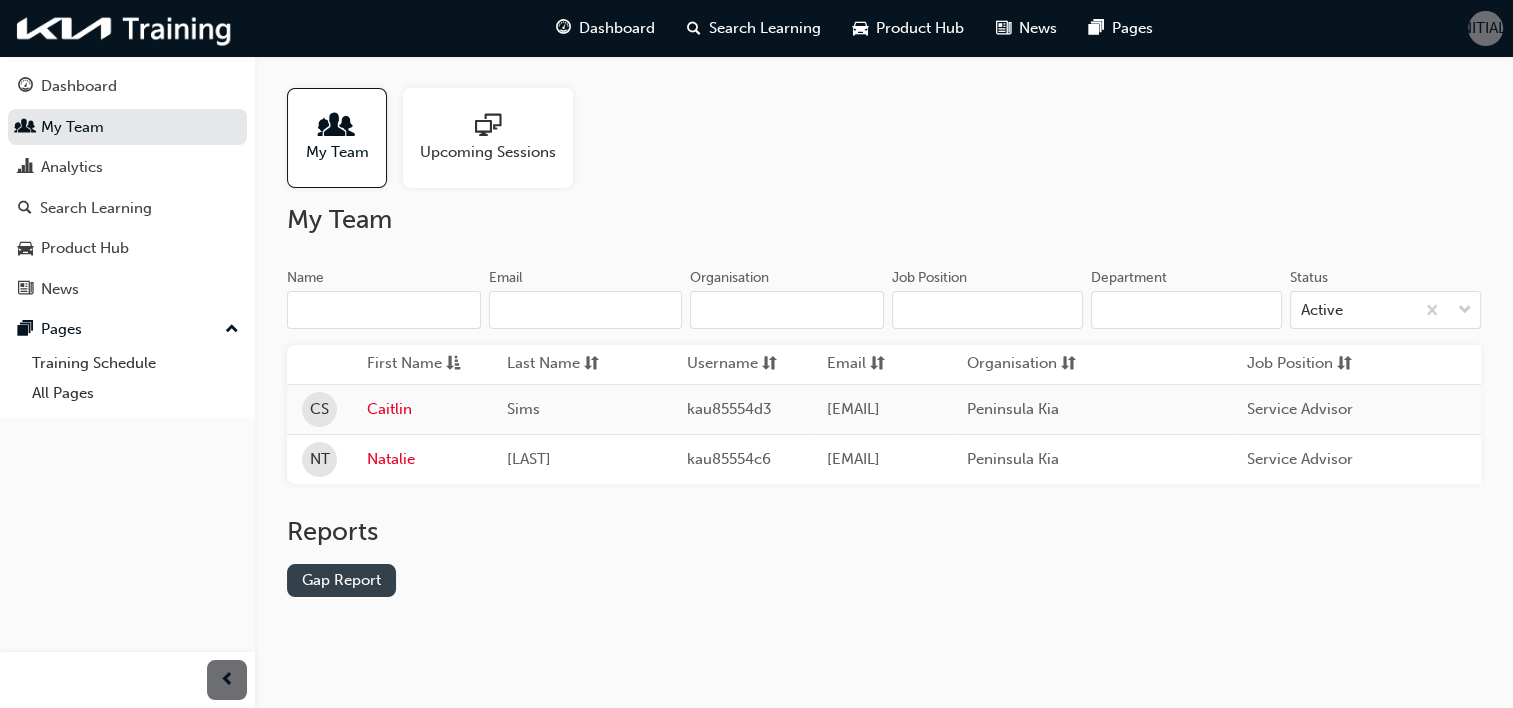 click on "Gap Report" at bounding box center [341, 580] 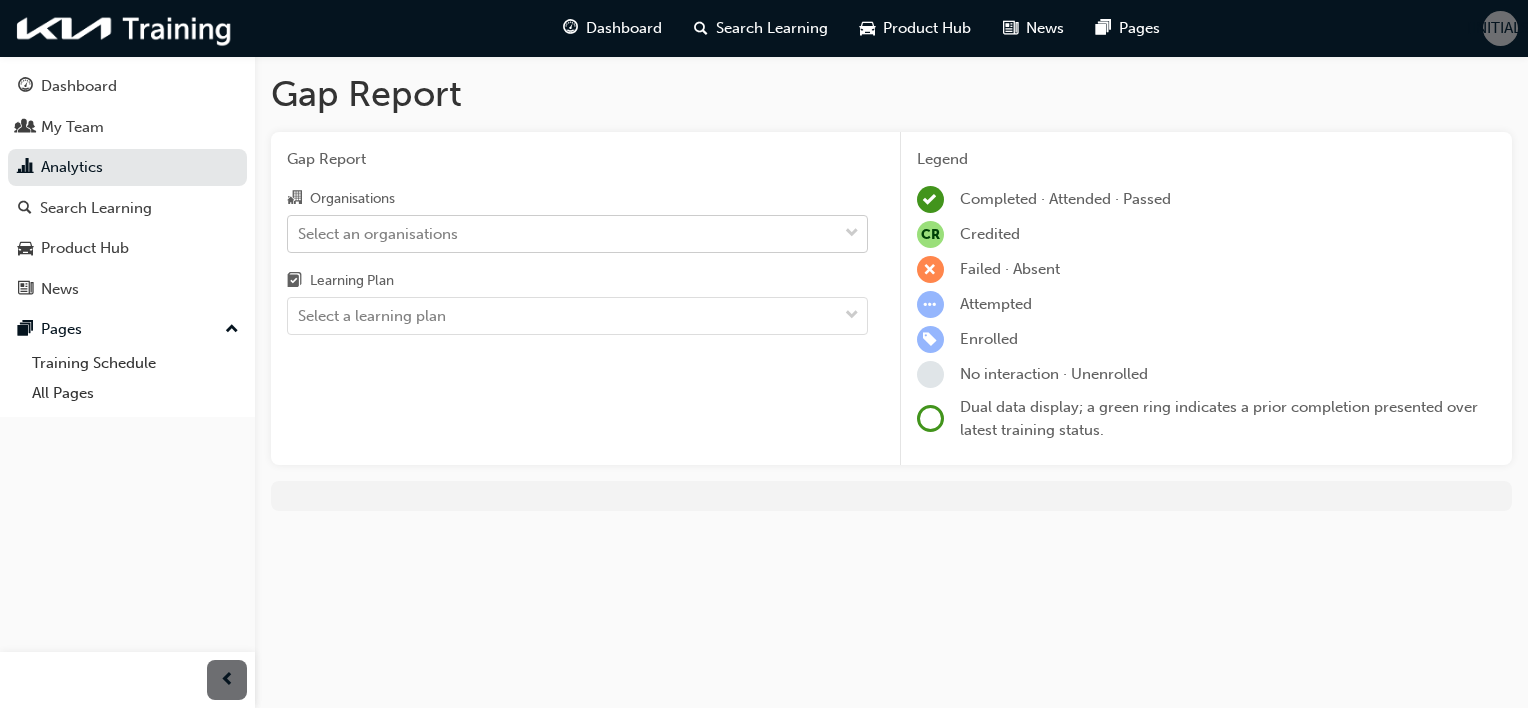 click on "Select an organisations" at bounding box center (378, 233) 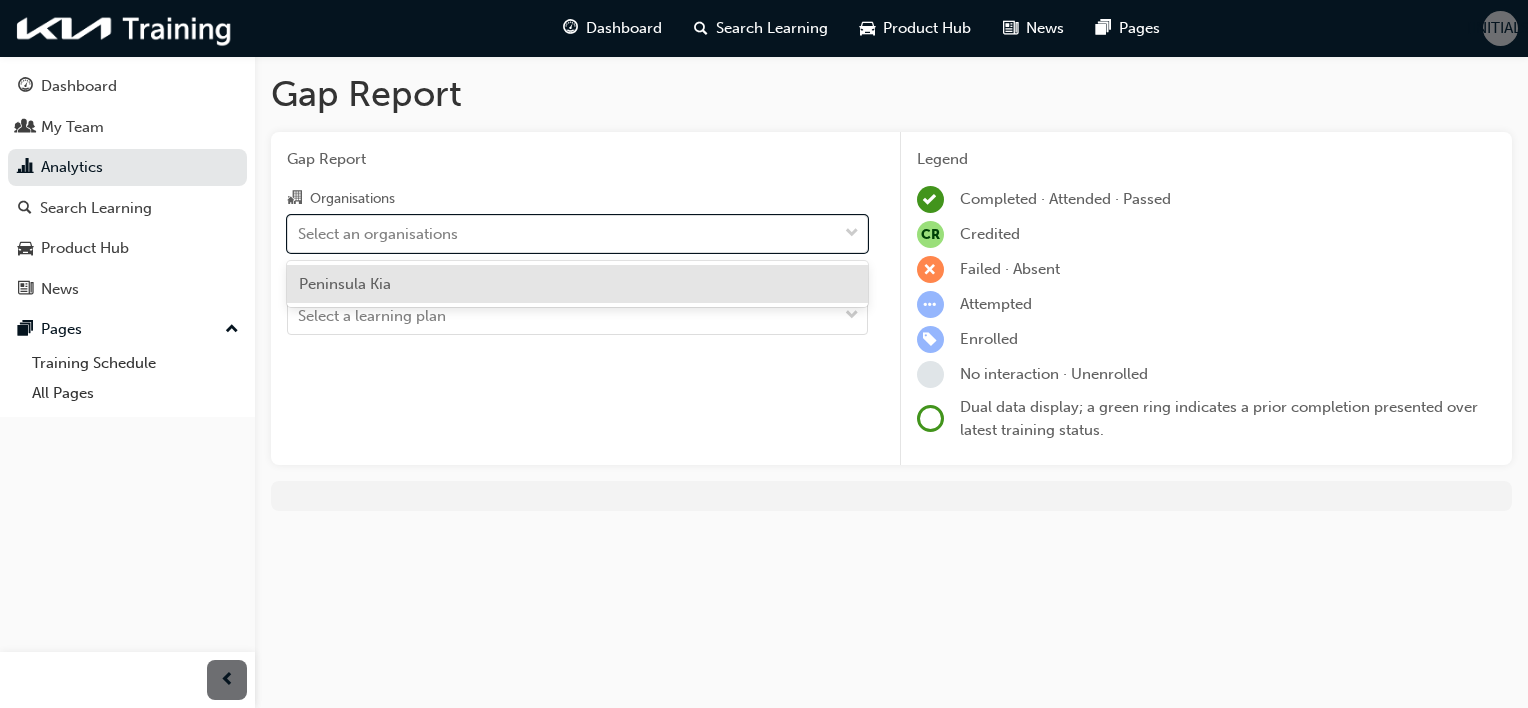 click on "Peninsula Kia" at bounding box center [577, 284] 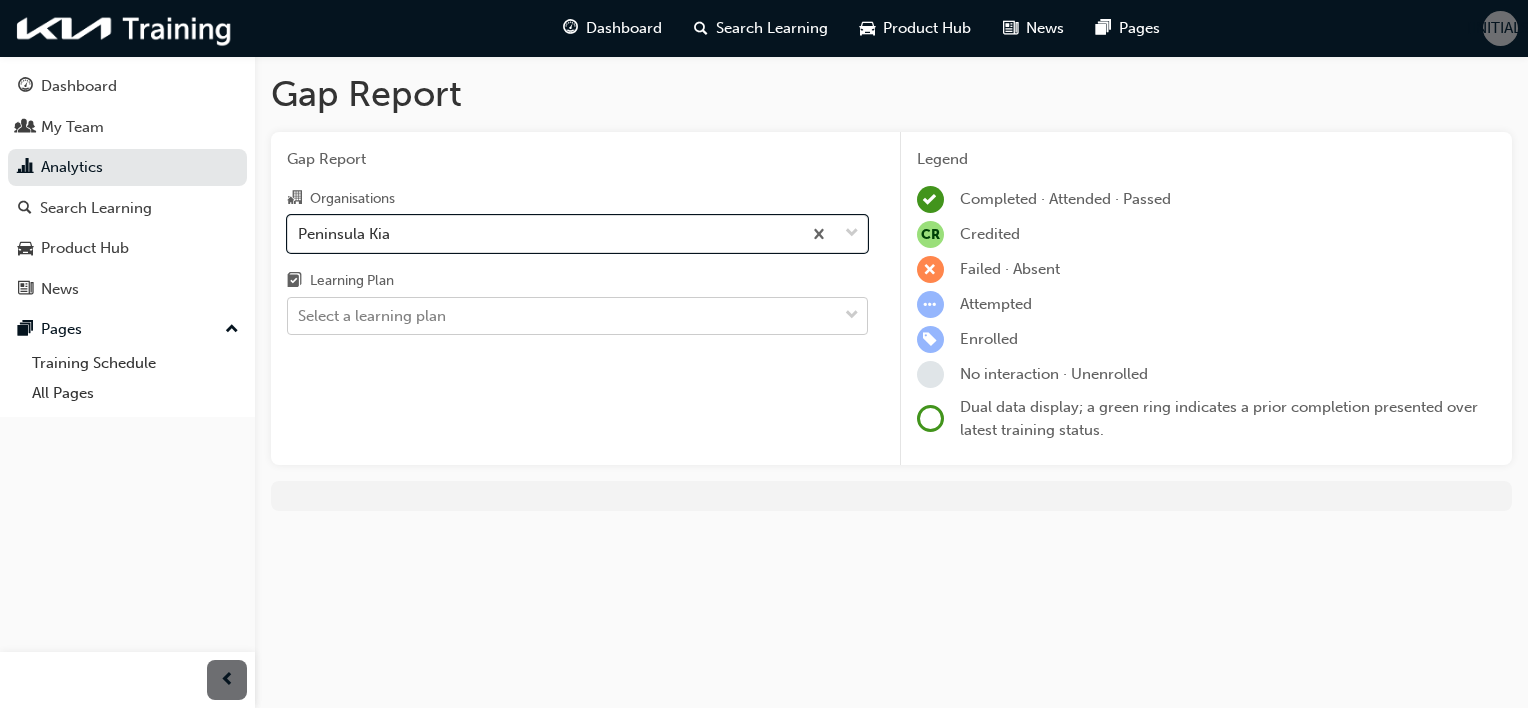 click on "Select a learning plan" at bounding box center [372, 316] 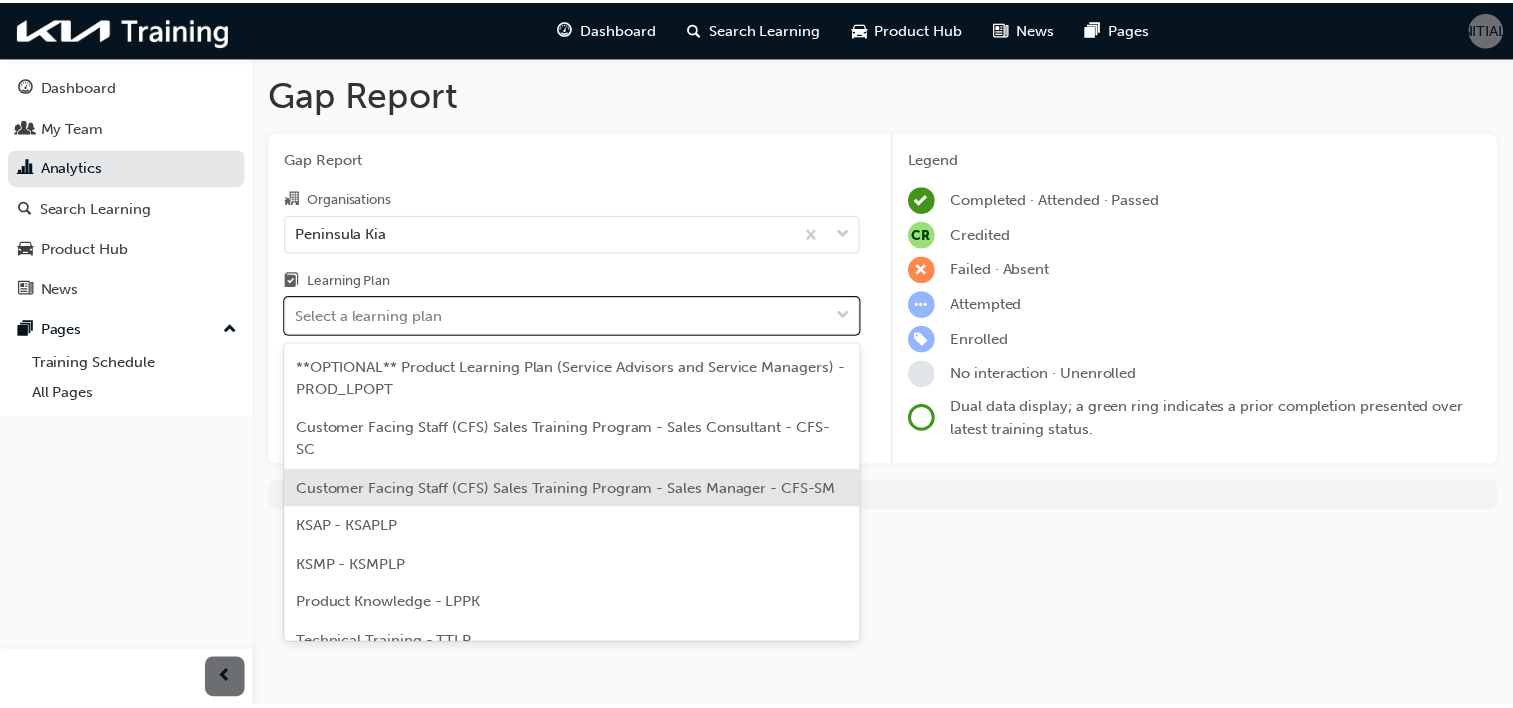 scroll, scrollTop: 99, scrollLeft: 0, axis: vertical 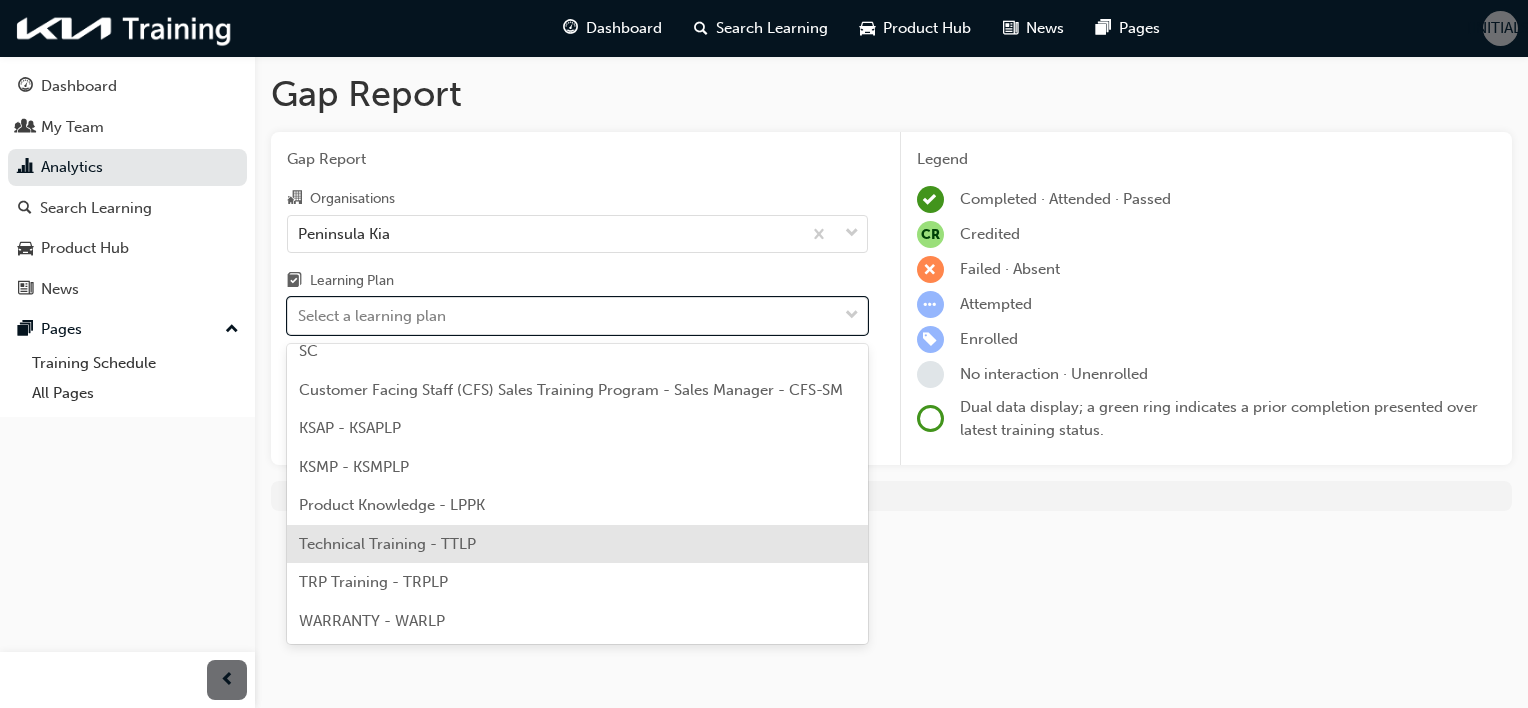 click on "Technical Training - TTLP" at bounding box center (387, 544) 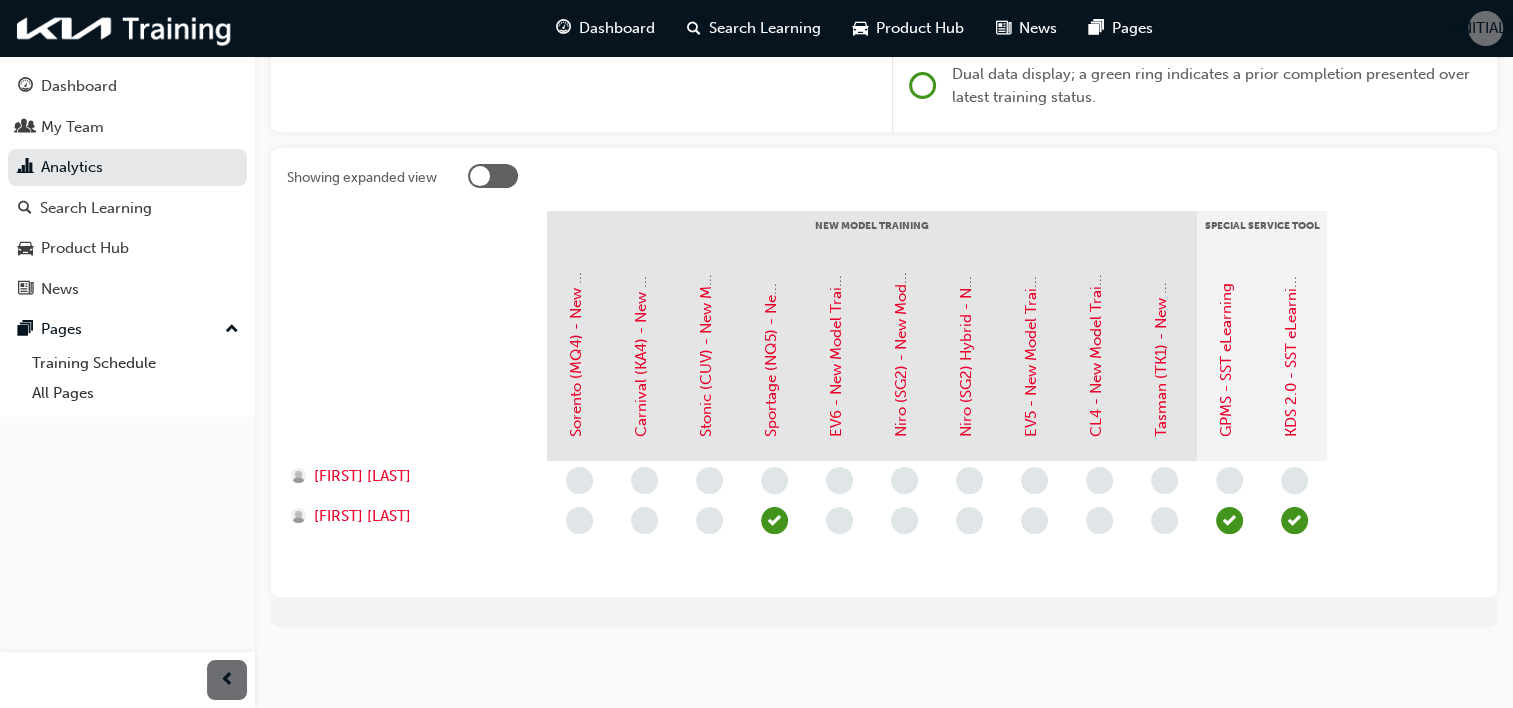 scroll, scrollTop: 133, scrollLeft: 0, axis: vertical 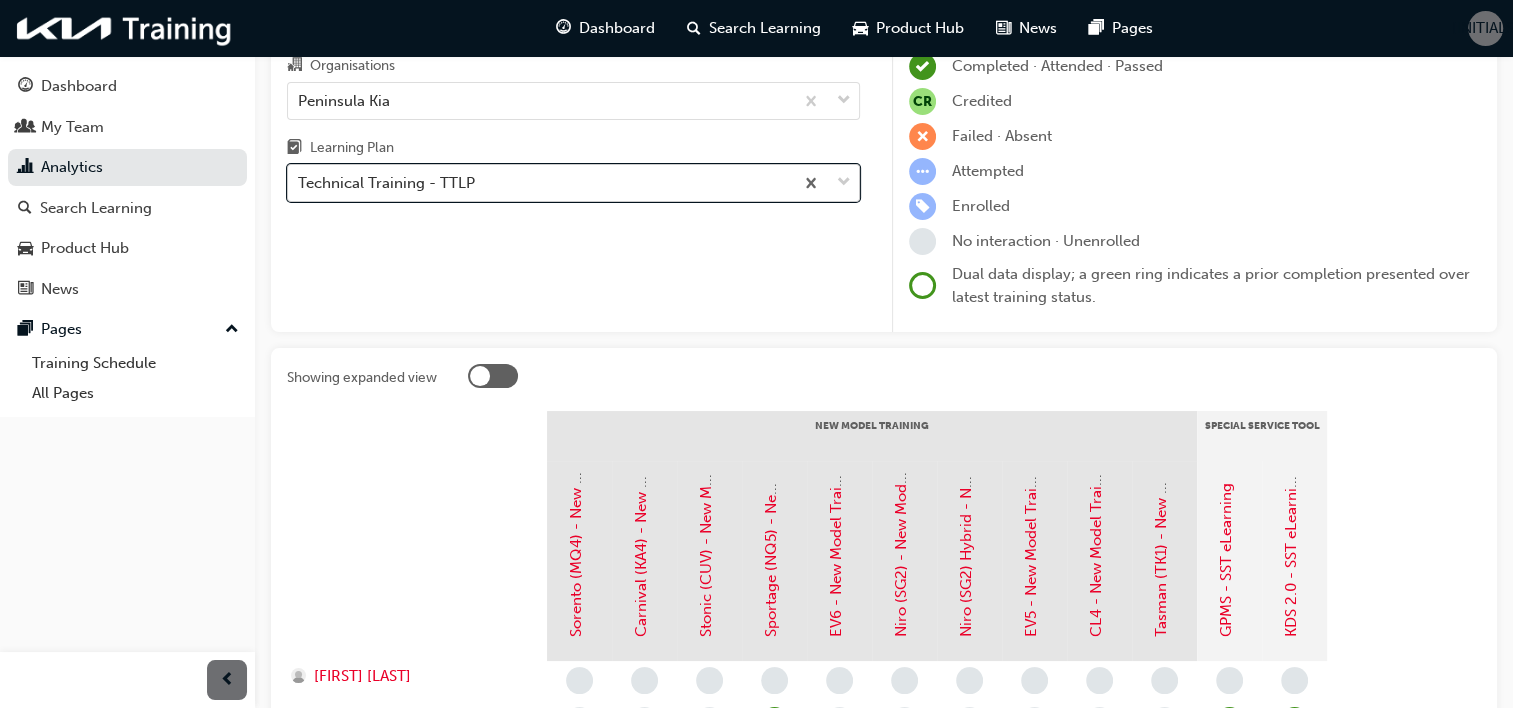 click on "Technical Training - TTLP" at bounding box center (386, 183) 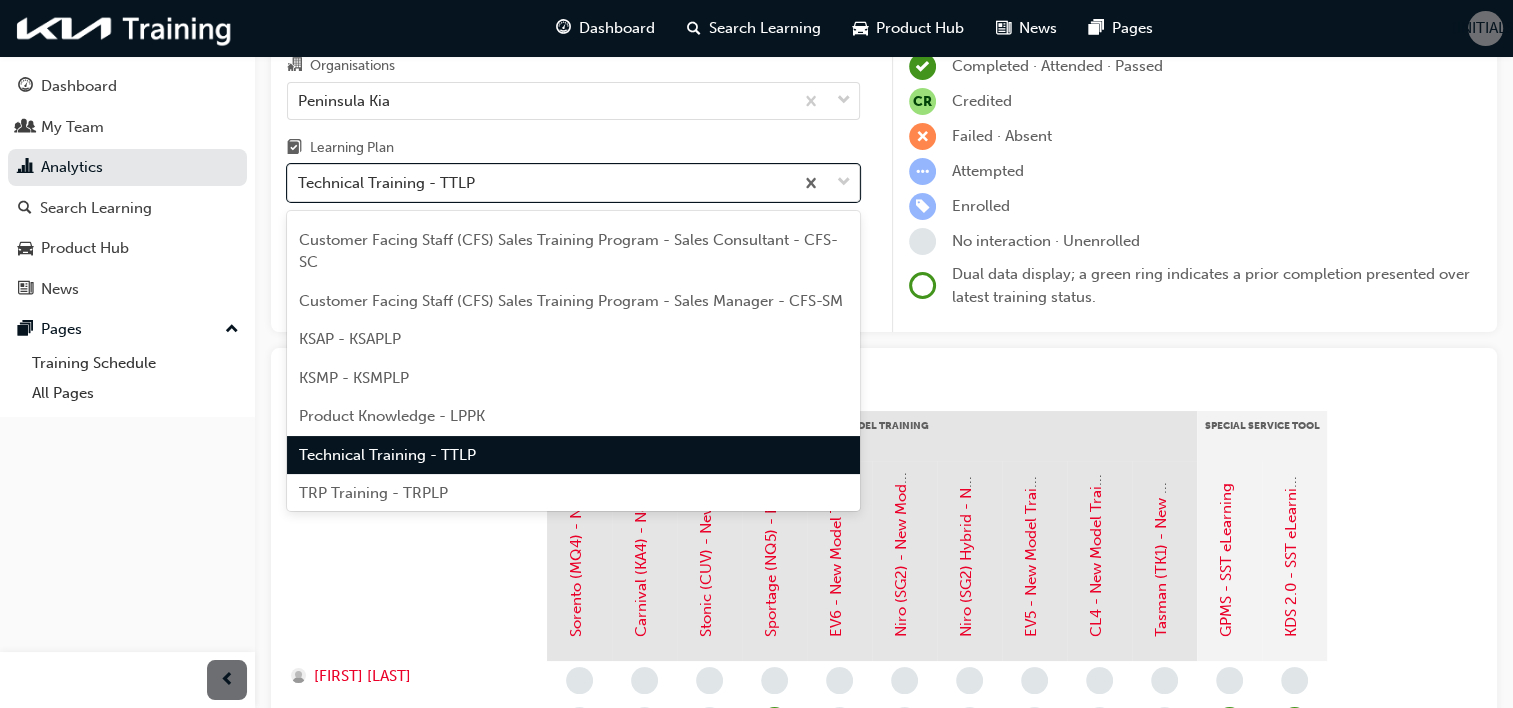 scroll, scrollTop: 122, scrollLeft: 0, axis: vertical 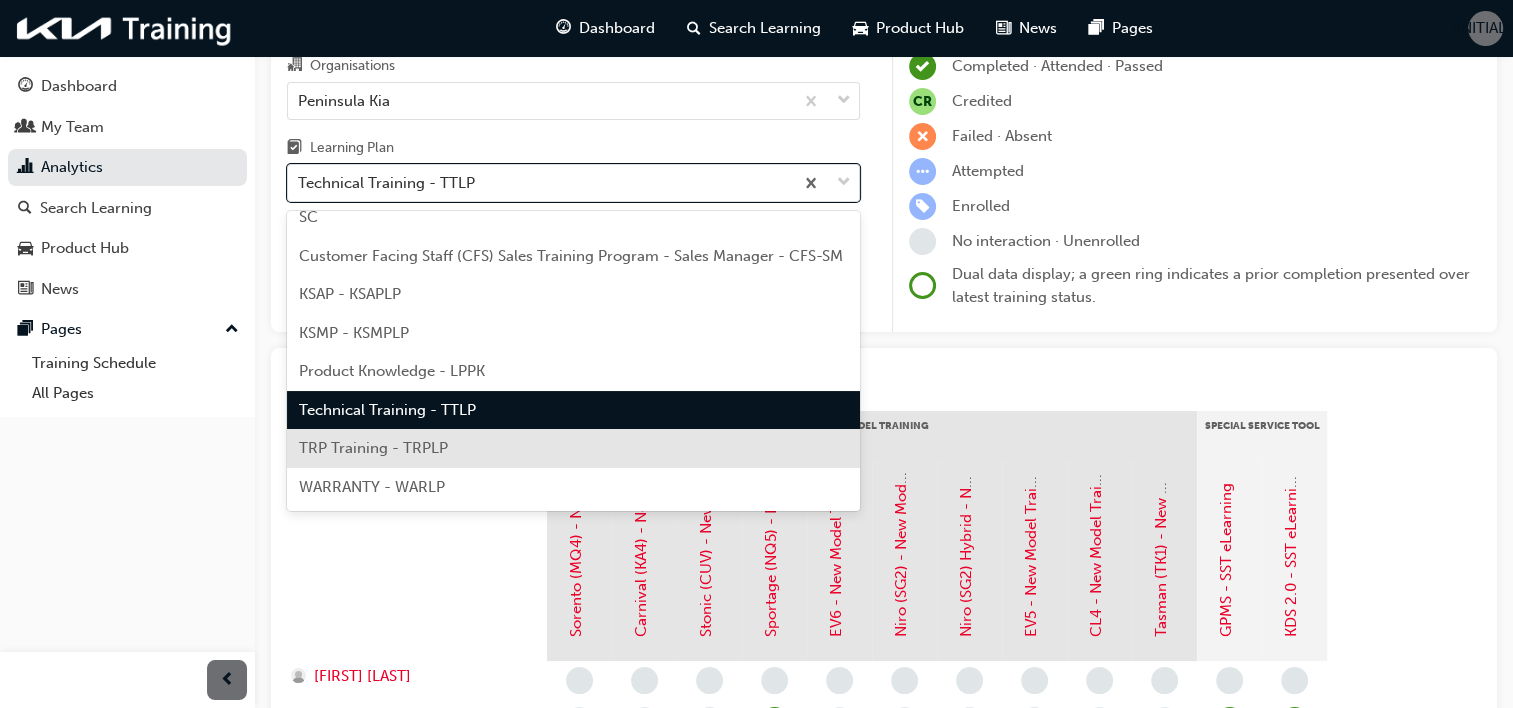 click on "TRP Training - TRPLP" at bounding box center (573, 448) 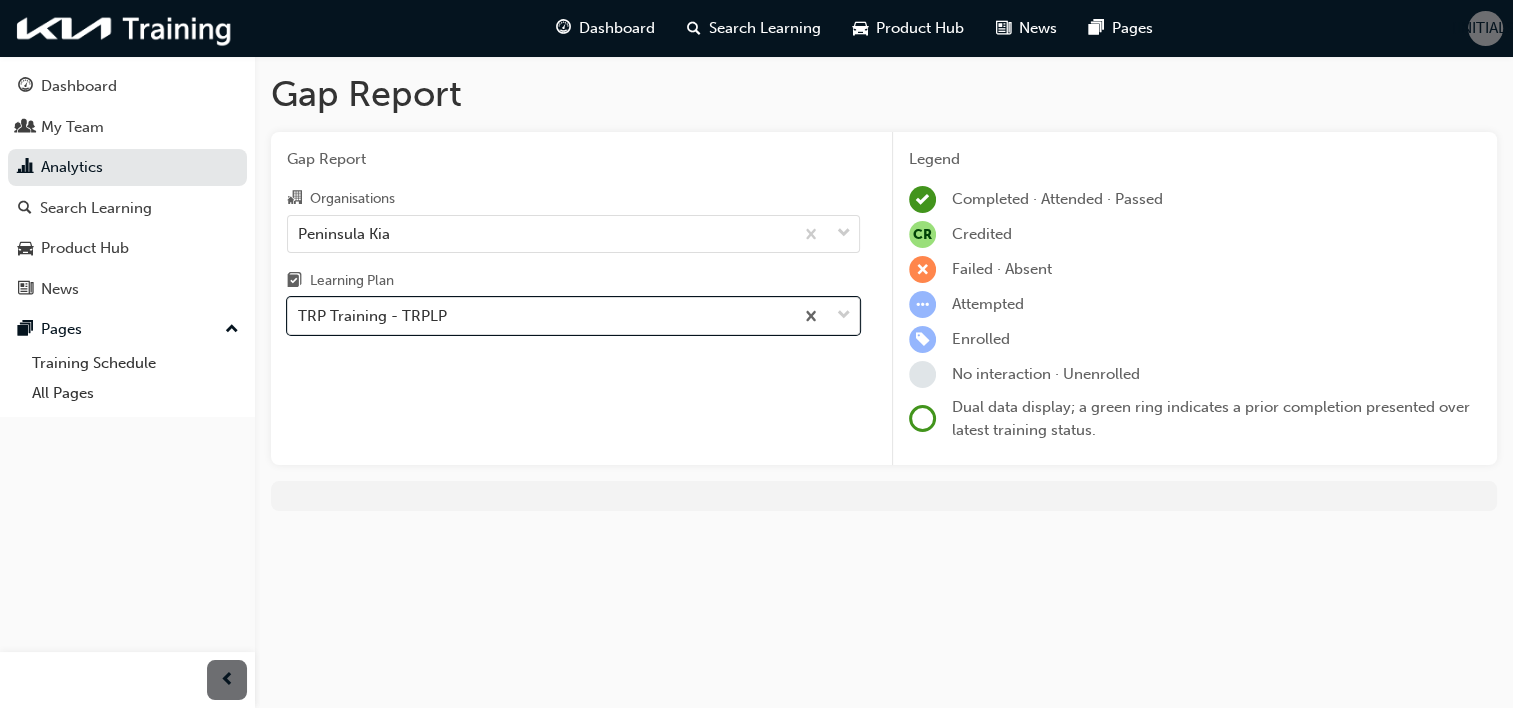 scroll, scrollTop: 0, scrollLeft: 0, axis: both 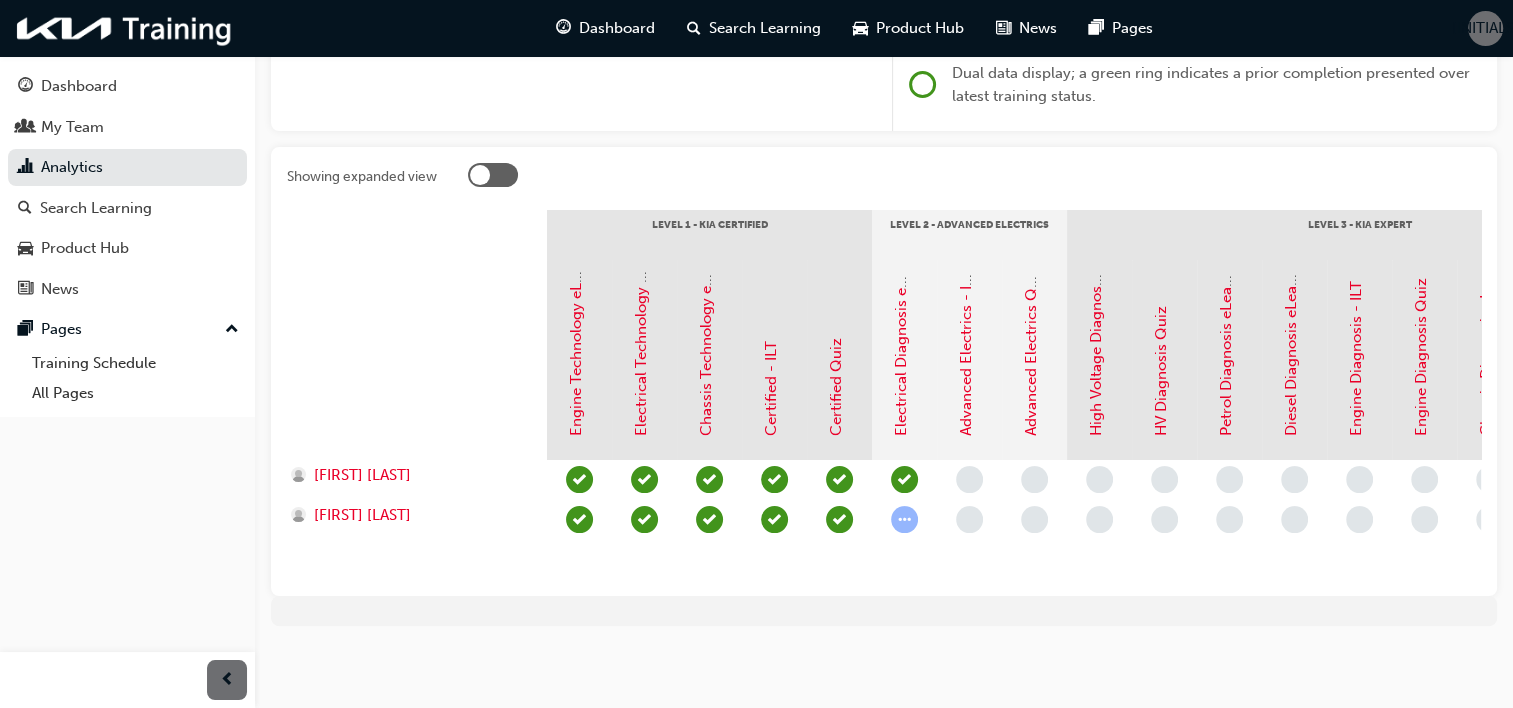click at bounding box center (904, 519) 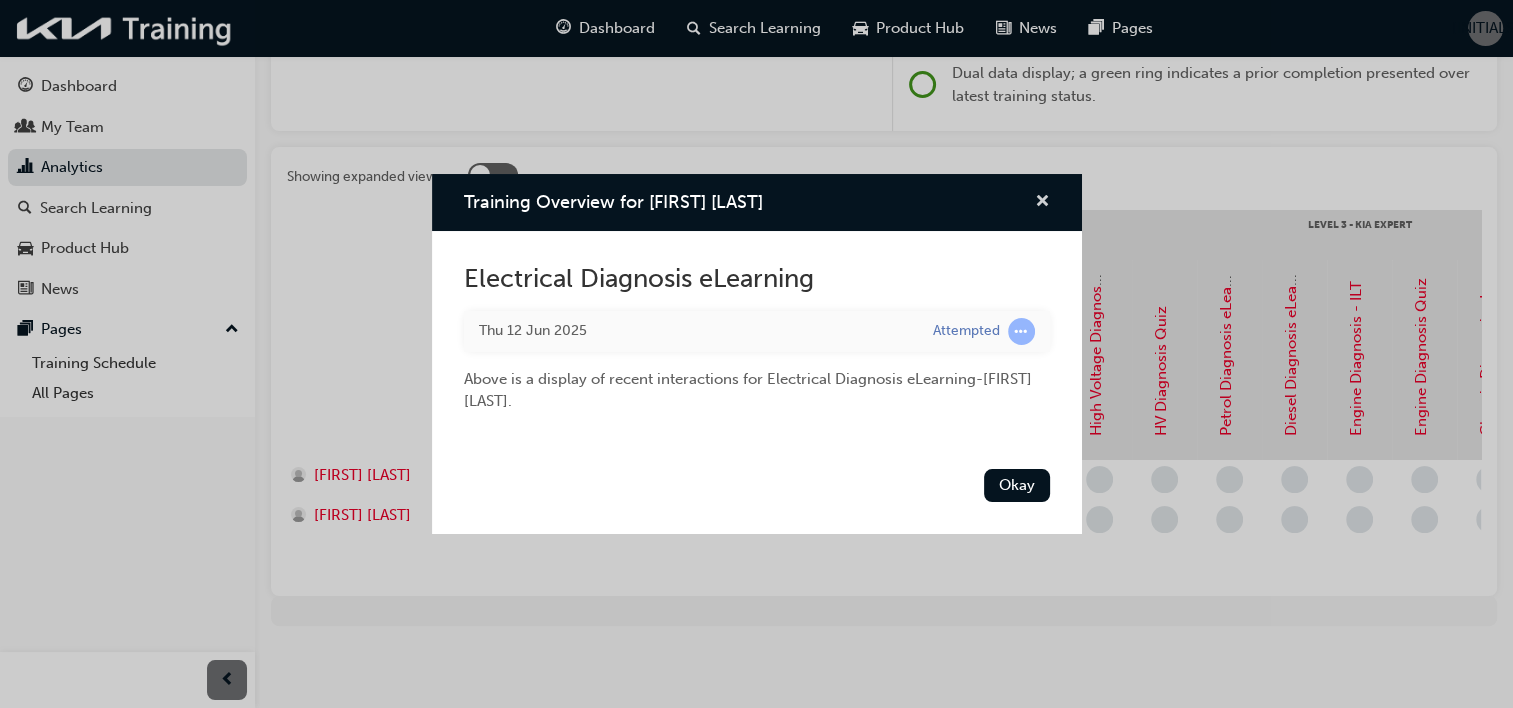 click at bounding box center (1042, 202) 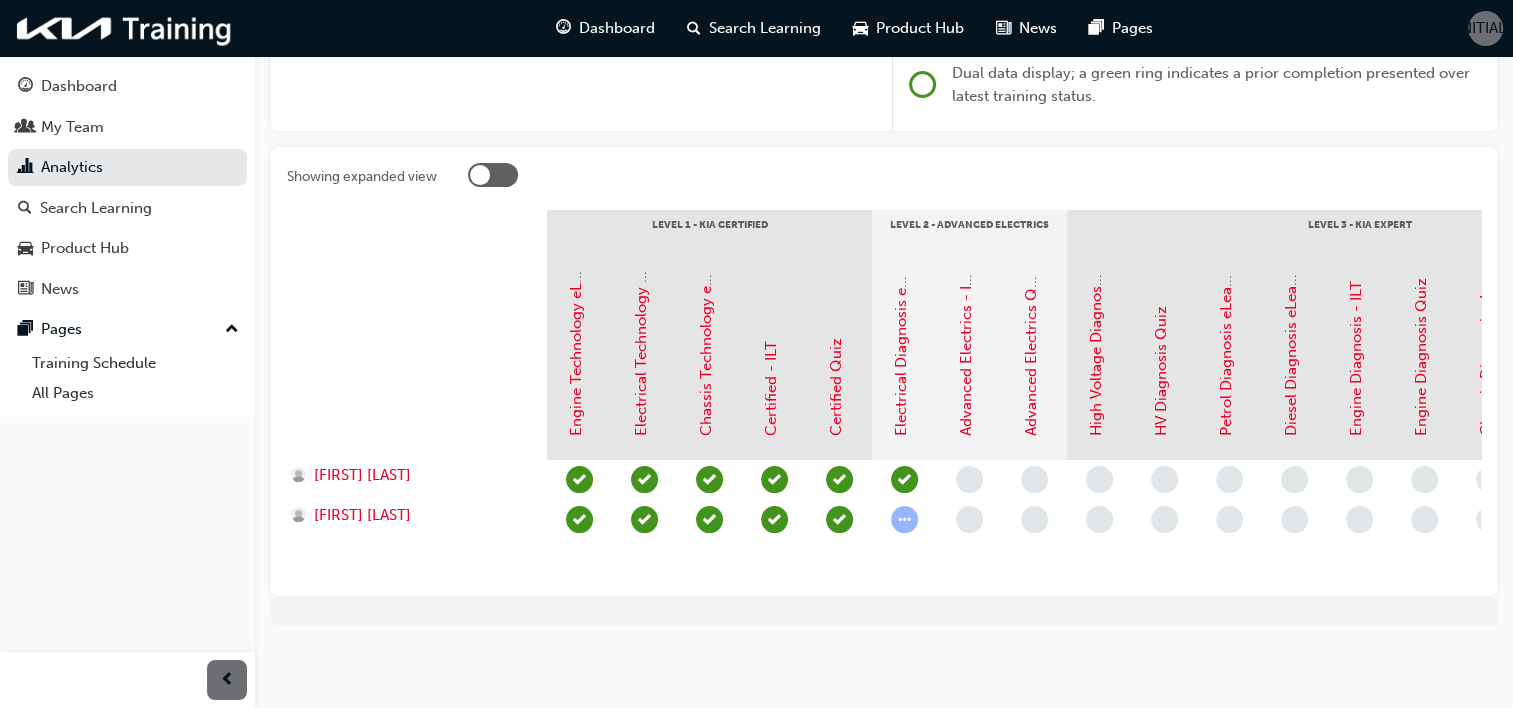 click at bounding box center (904, 519) 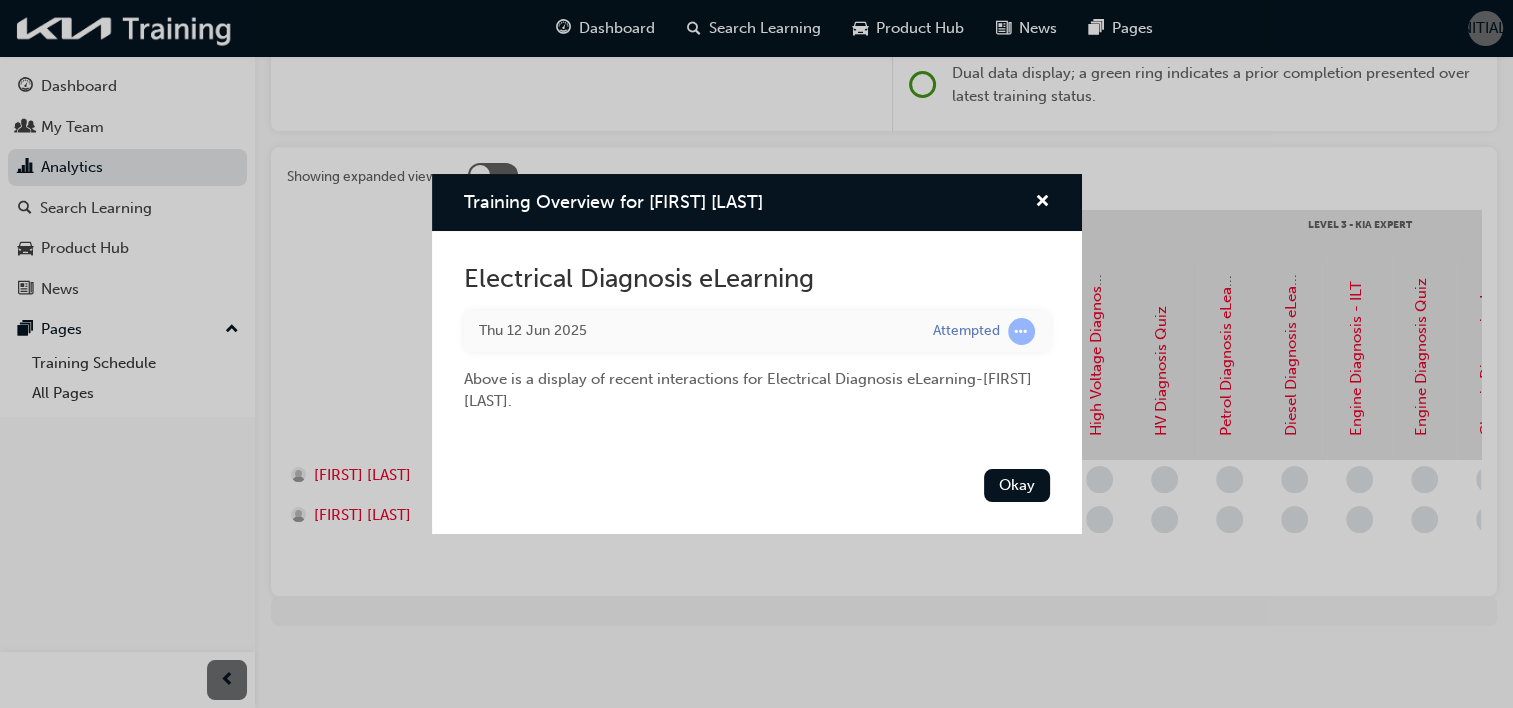 click at bounding box center (1021, 331) 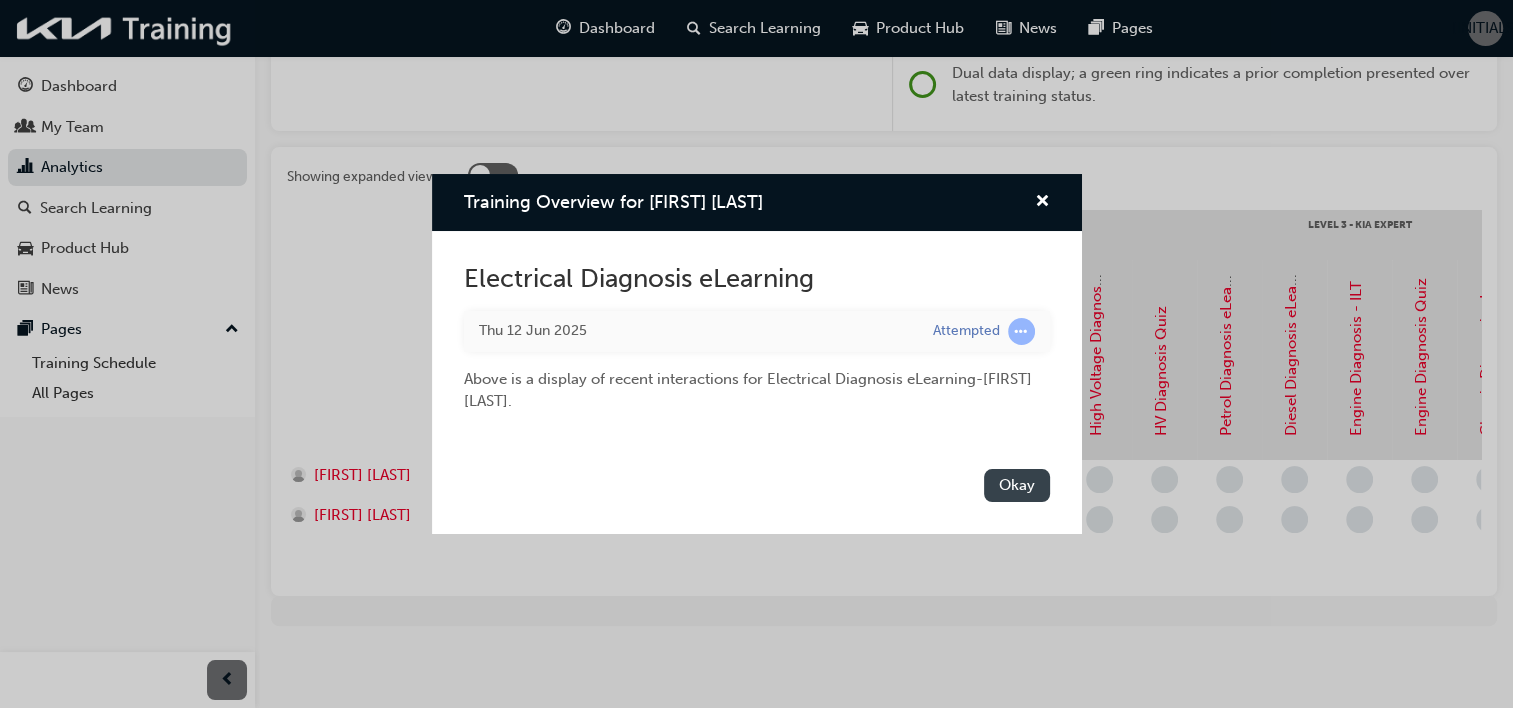 click on "Okay" at bounding box center (1017, 485) 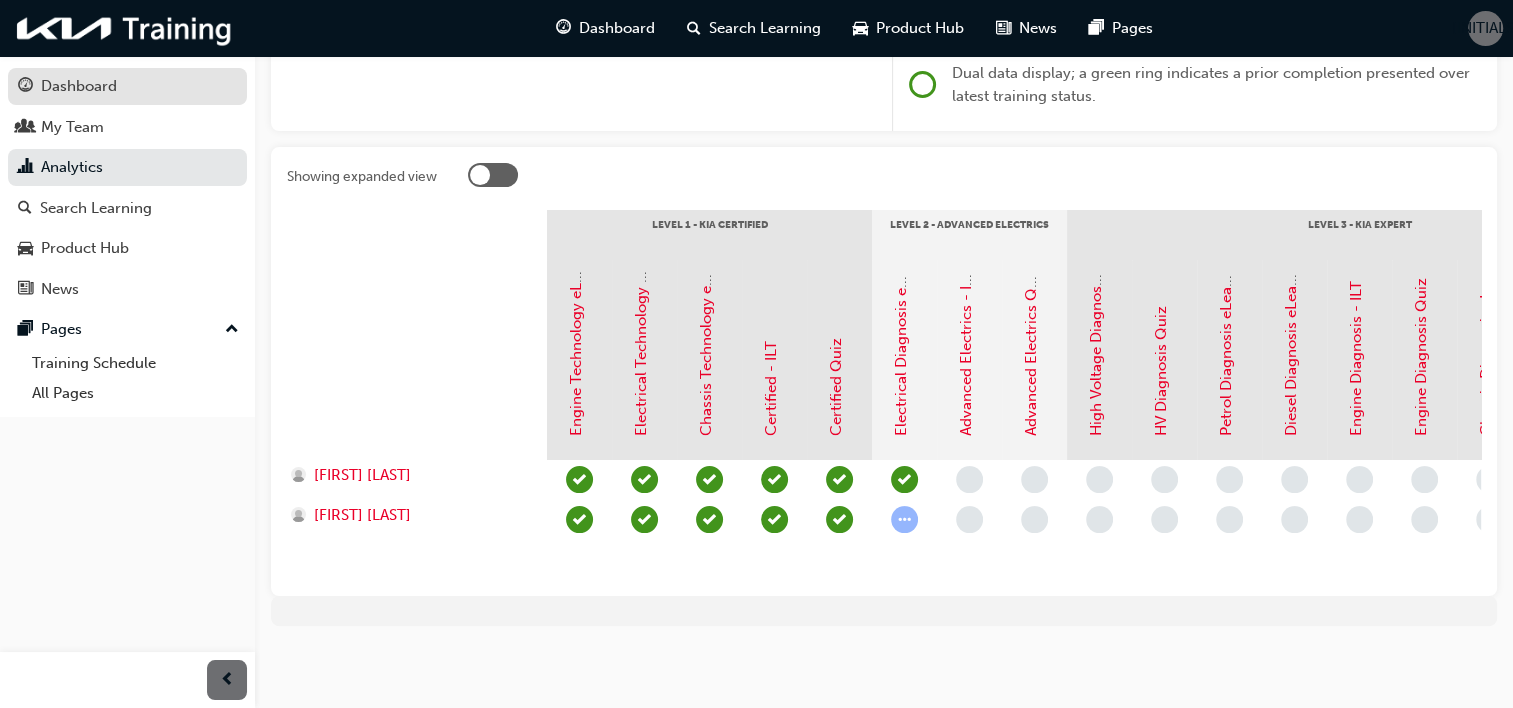 click on "Dashboard" at bounding box center [79, 86] 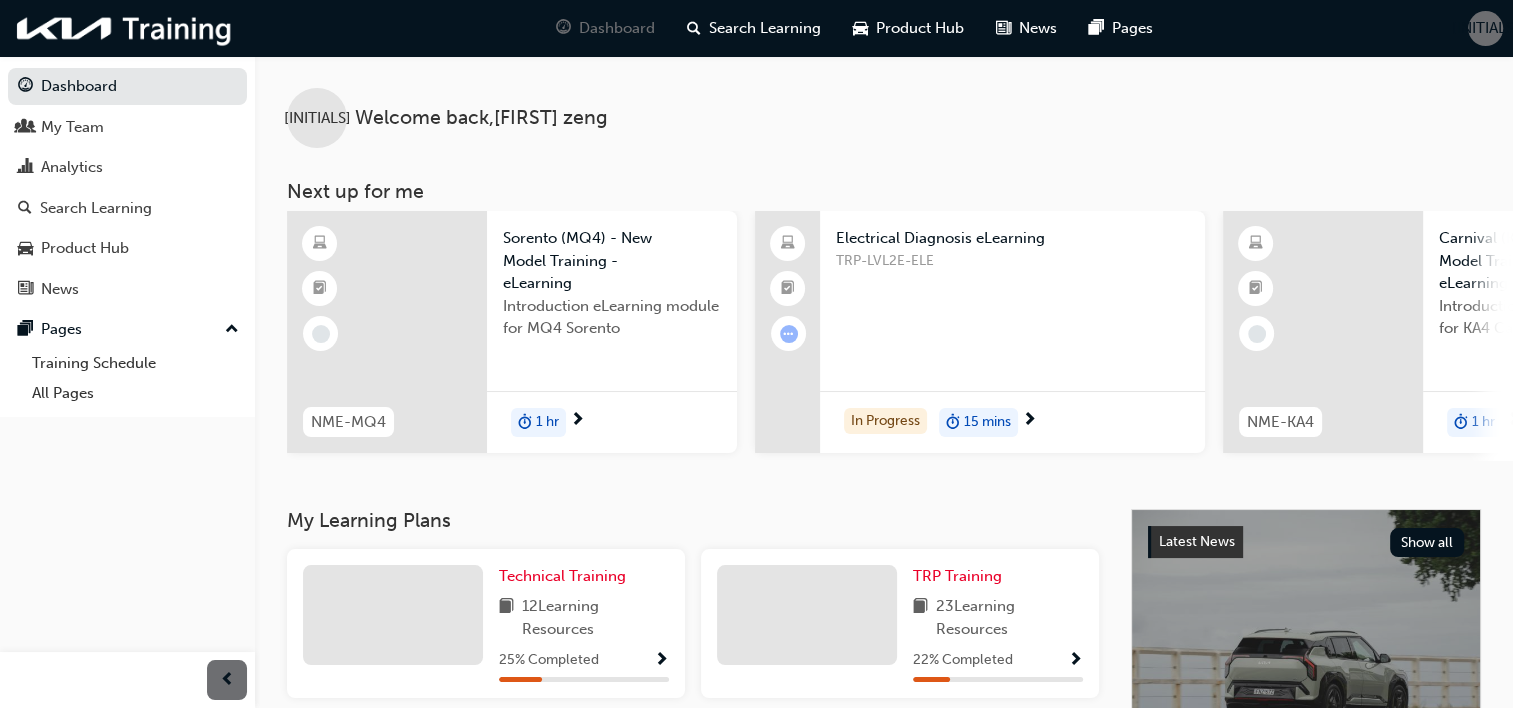 scroll, scrollTop: 100, scrollLeft: 0, axis: vertical 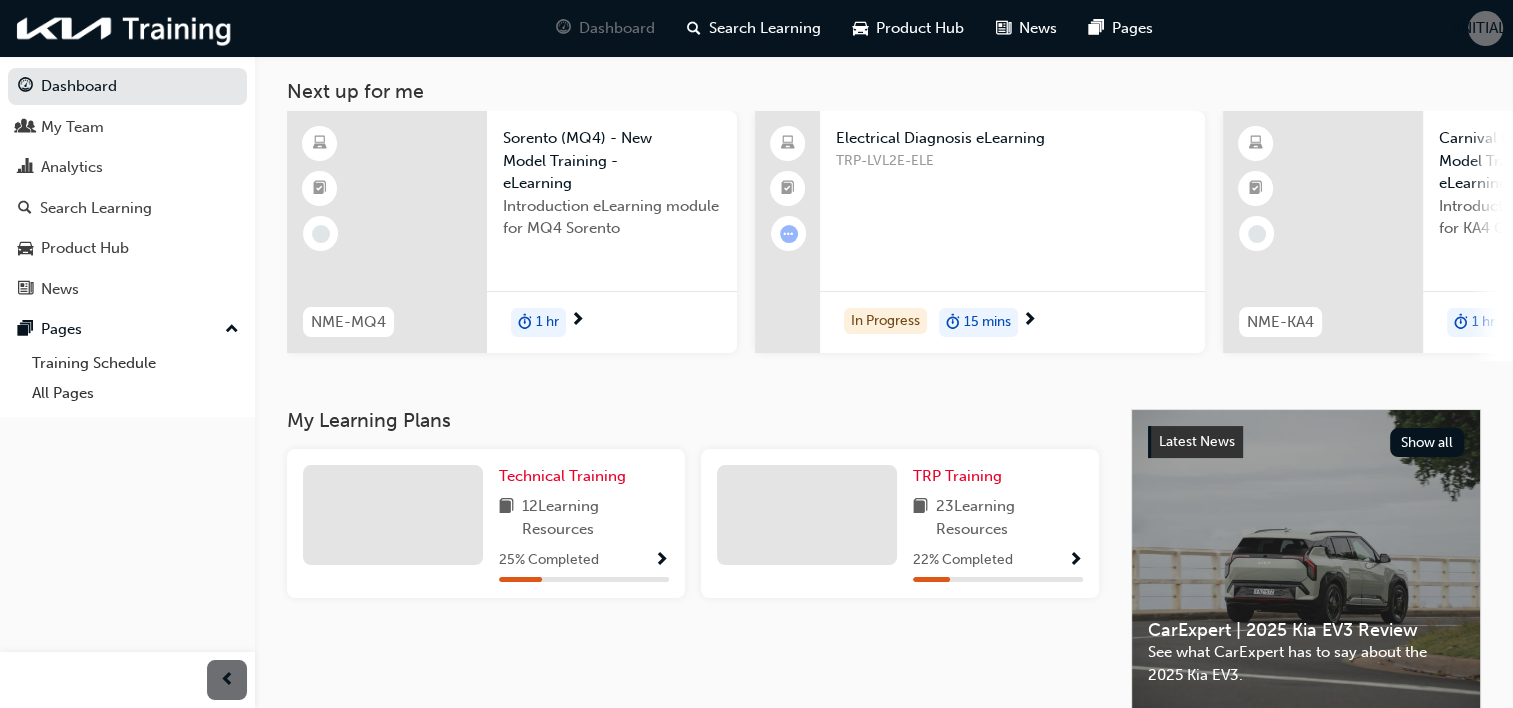 click on "Electrical Diagnosis eLearning" at bounding box center (1012, 138) 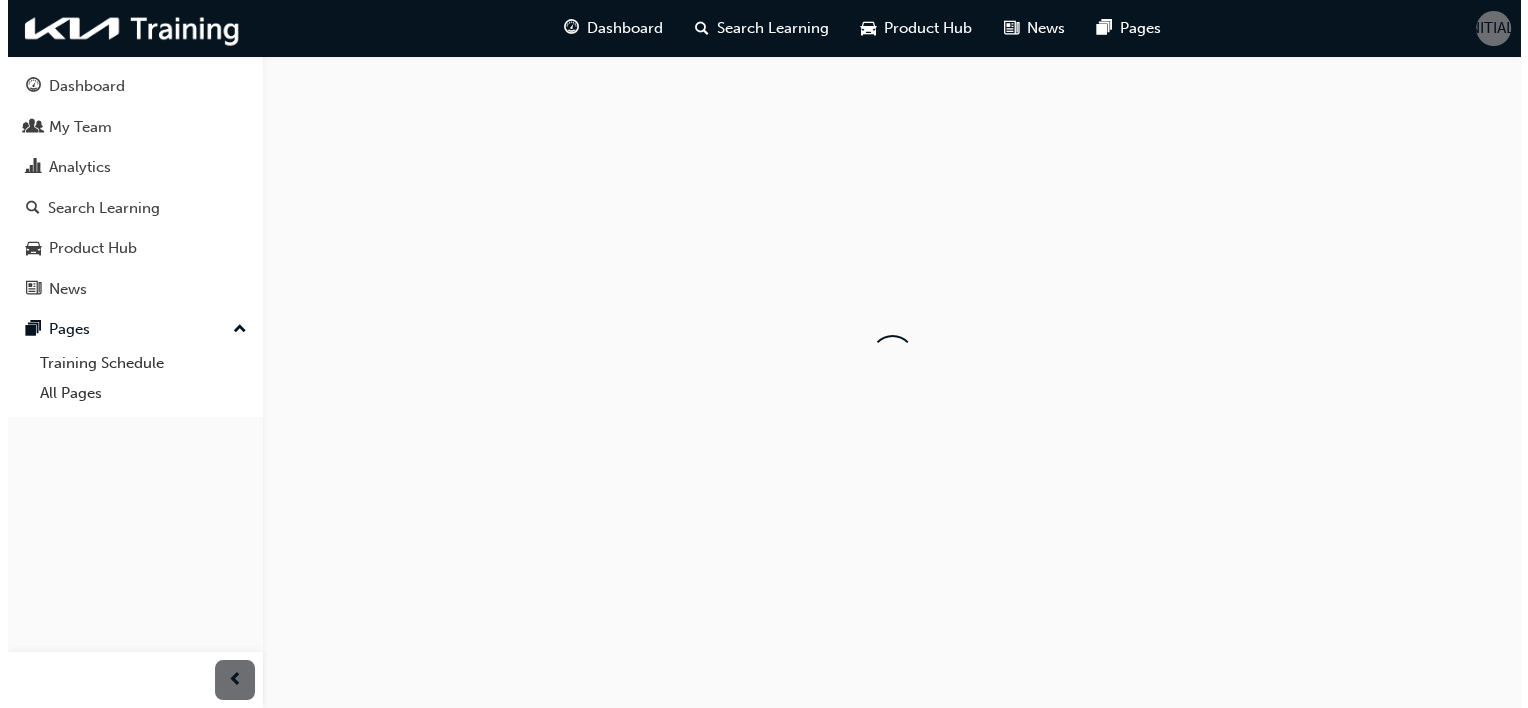scroll, scrollTop: 0, scrollLeft: 0, axis: both 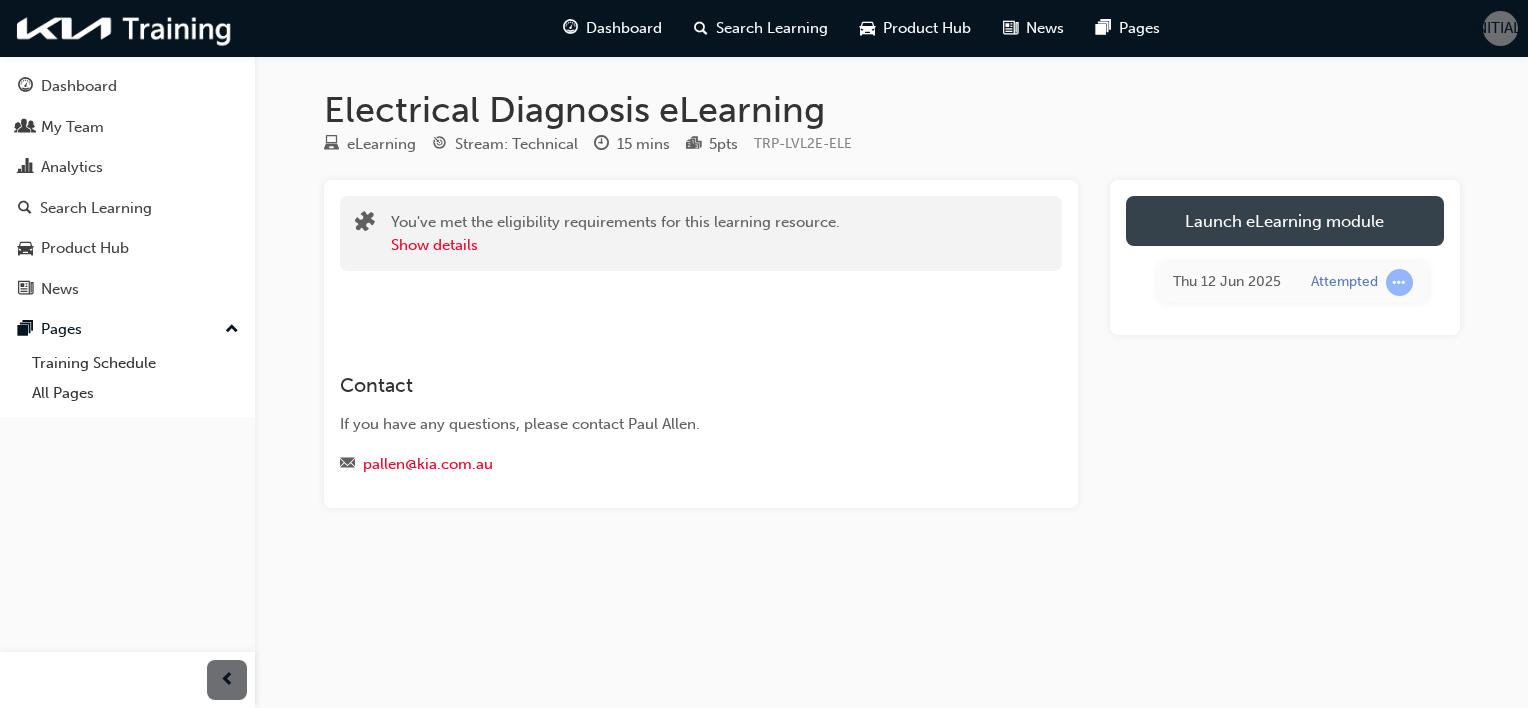 click on "Launch eLearning module" at bounding box center (1285, 221) 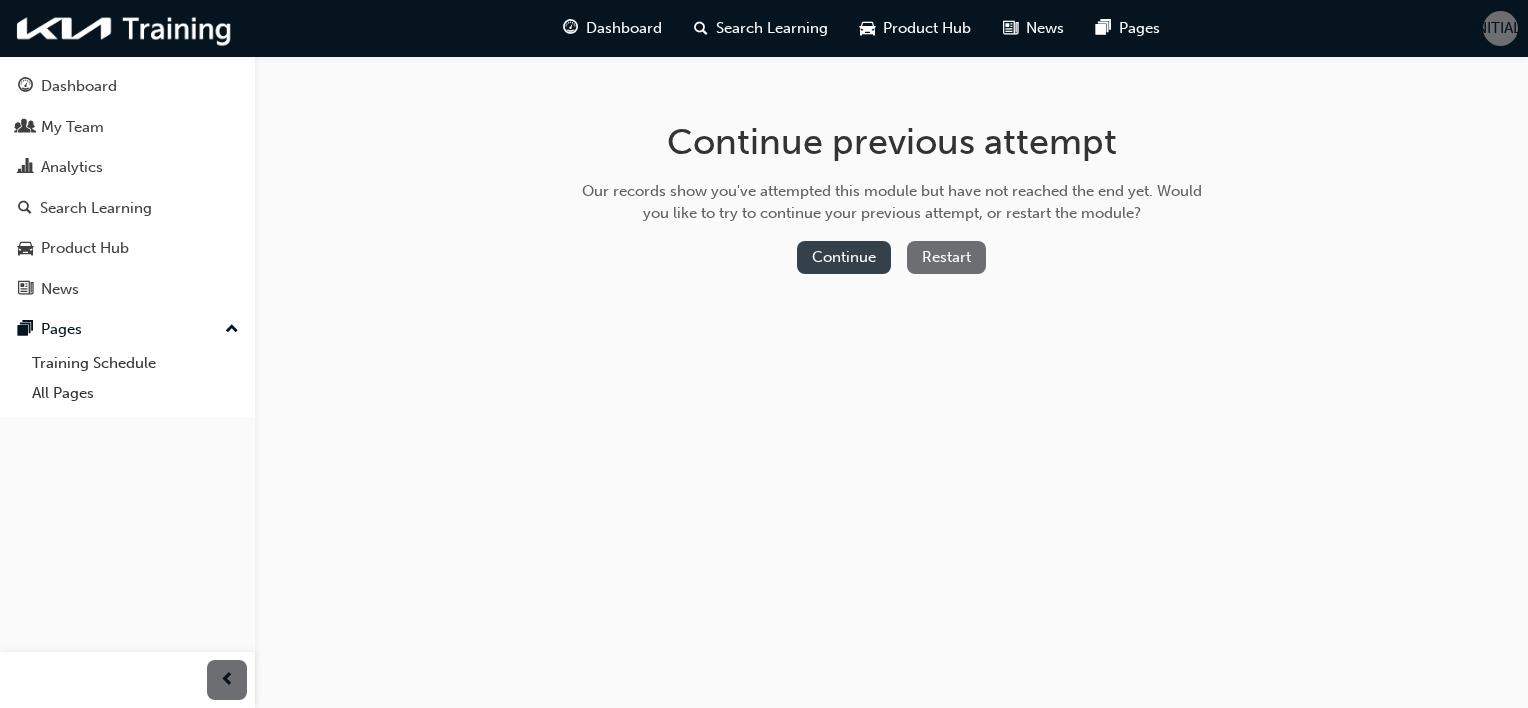 click on "Continue" at bounding box center (844, 257) 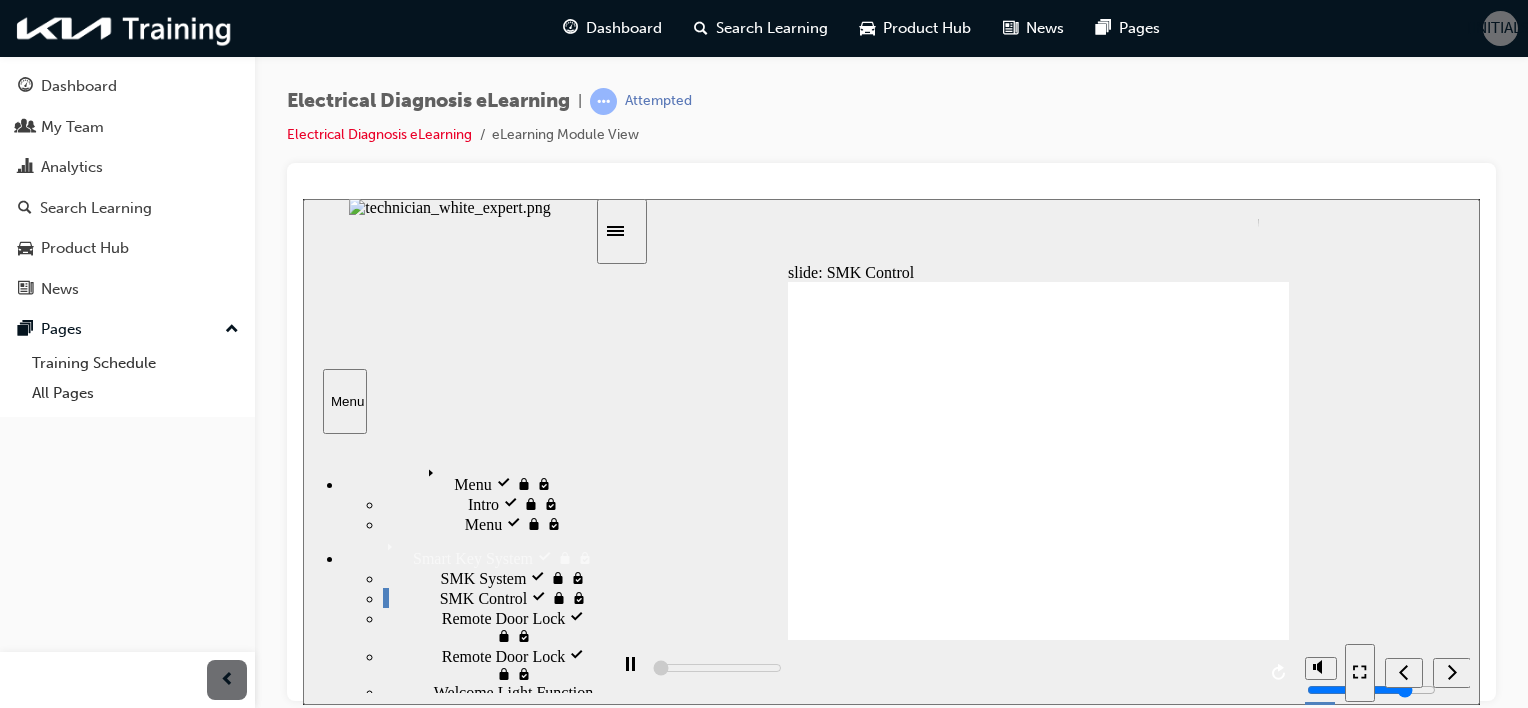 scroll, scrollTop: 0, scrollLeft: 0, axis: both 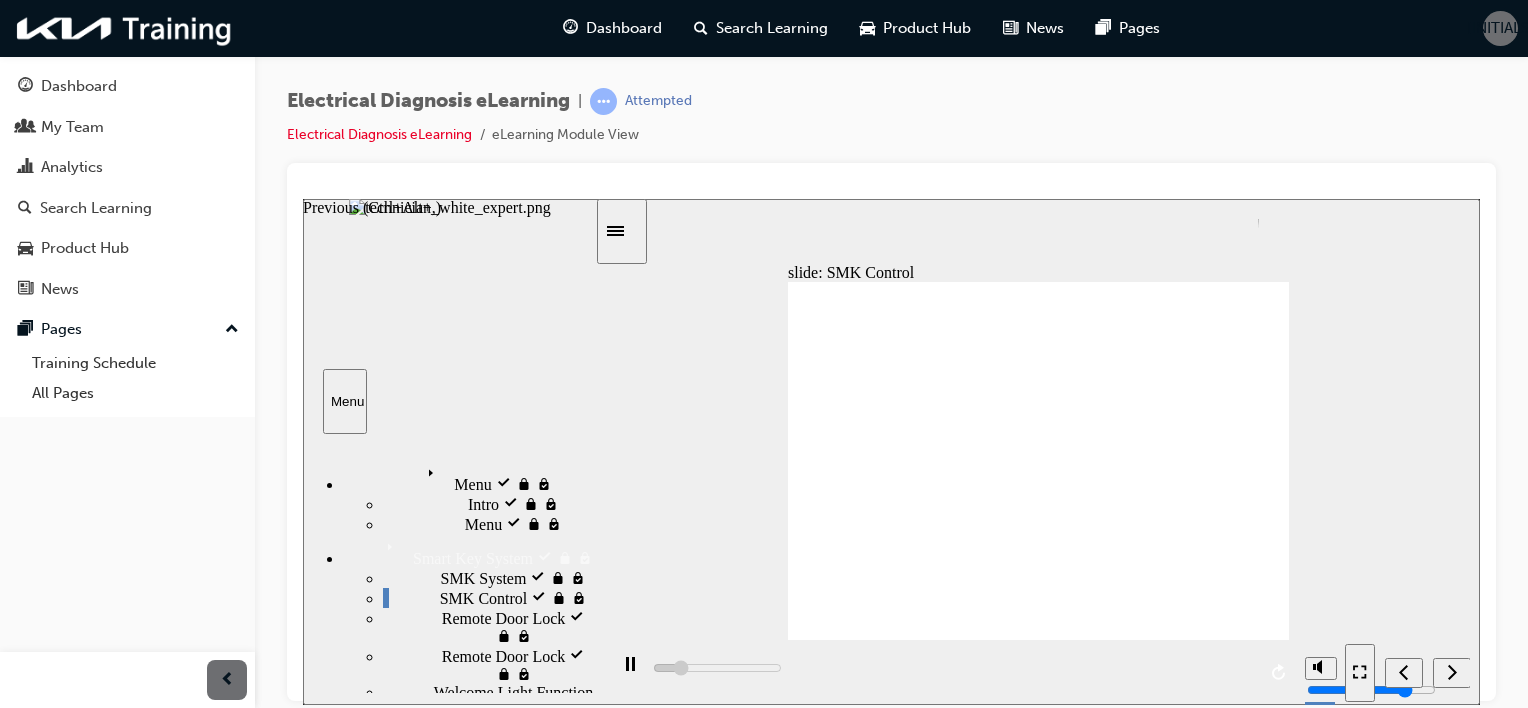 click at bounding box center (938, 1450) 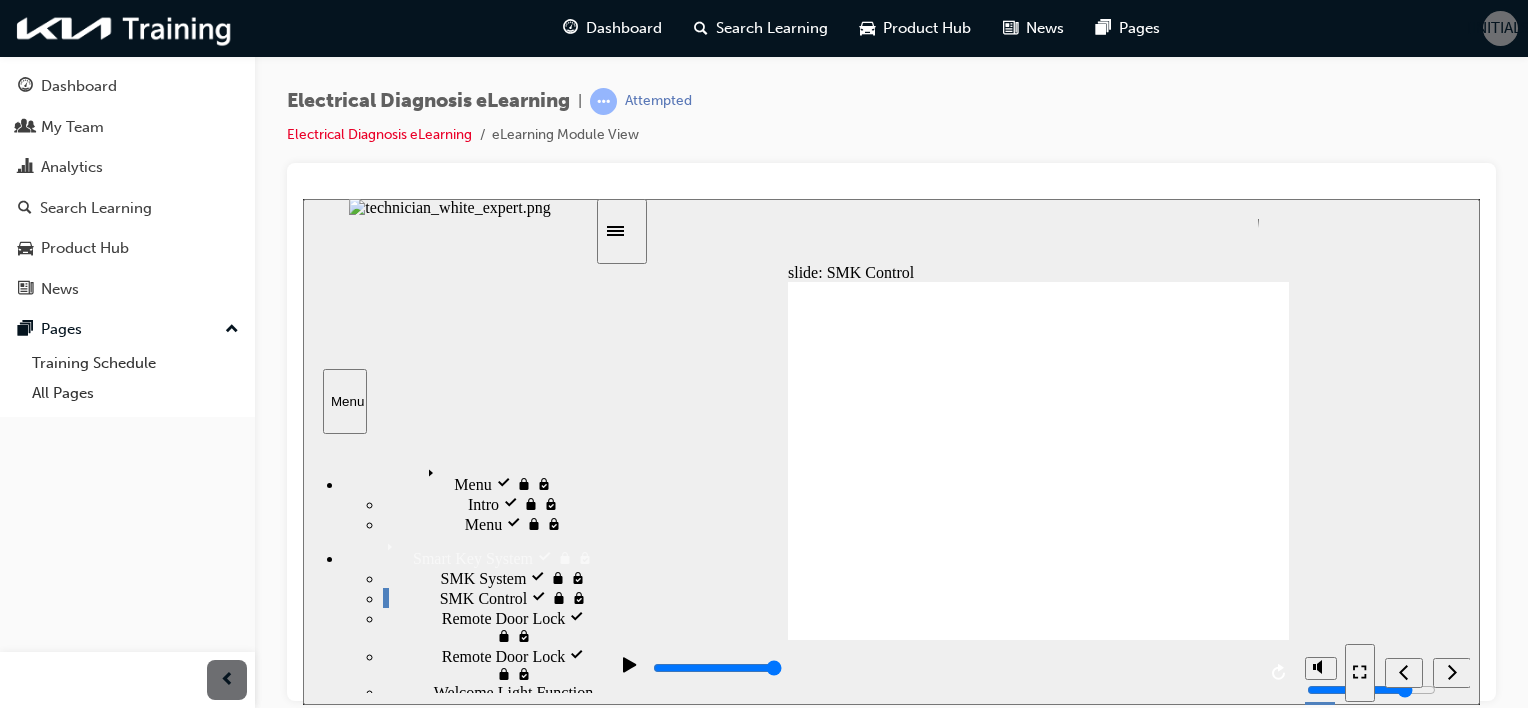 click at bounding box center (938, 1450) 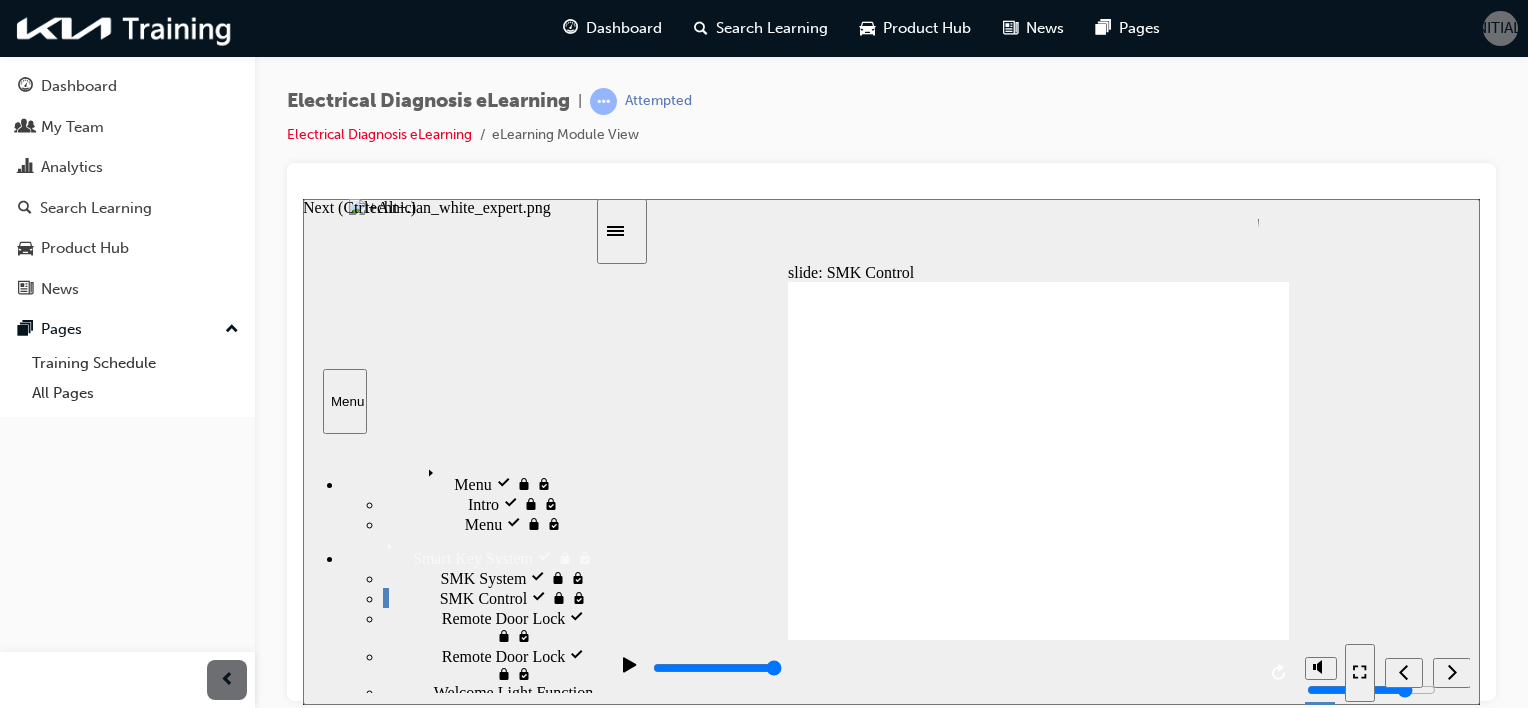 click 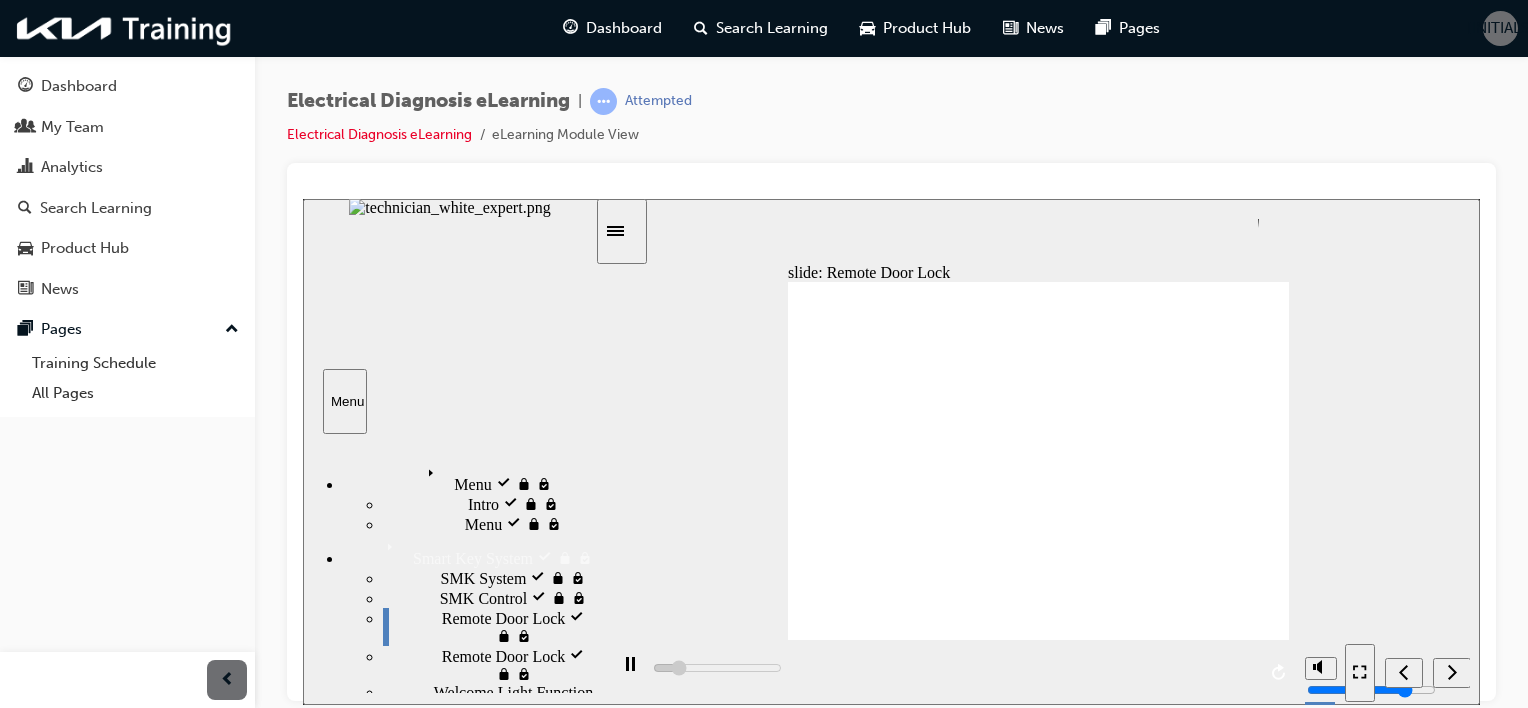 click on "Electrical Diagnosis eLearning | Attempted Electrical Diagnosis eLearning eLearning Module View" at bounding box center [891, 357] 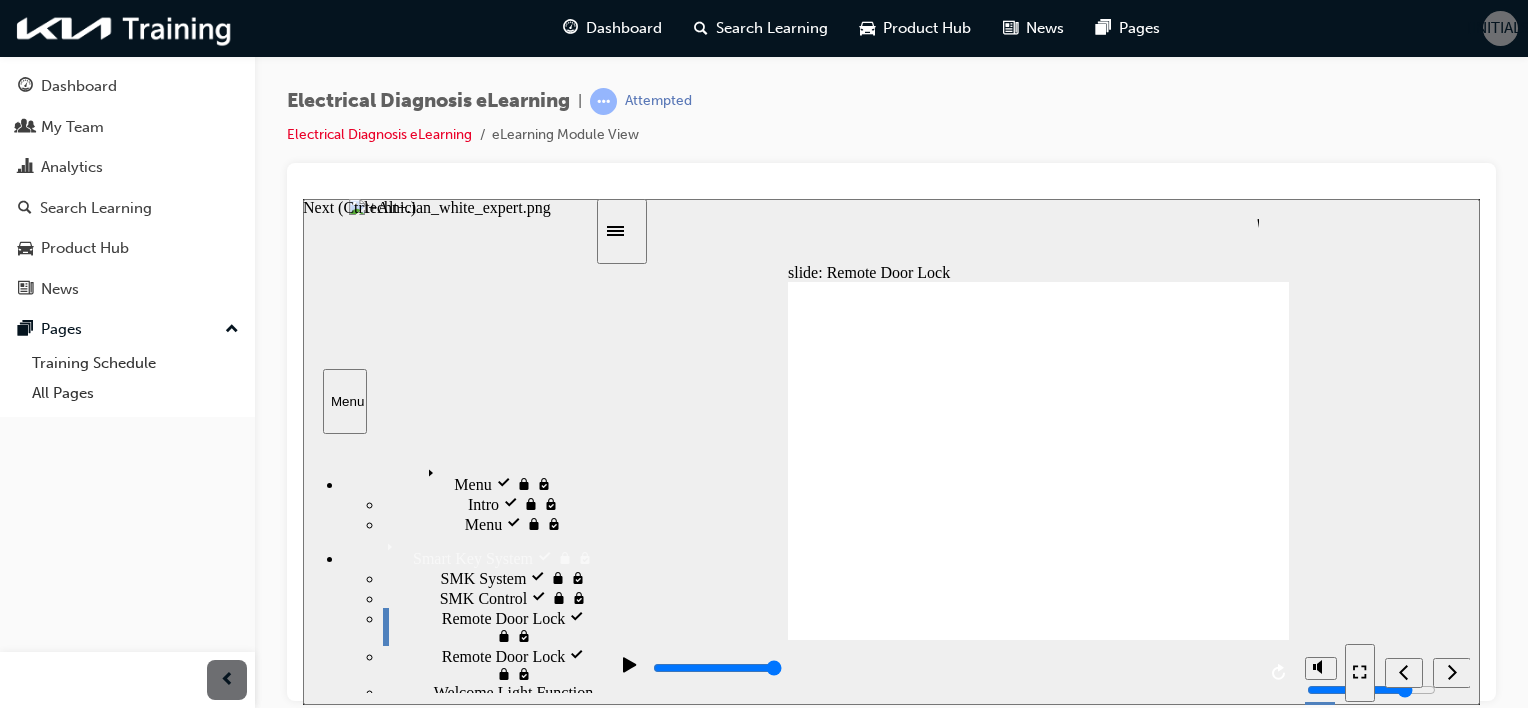 click 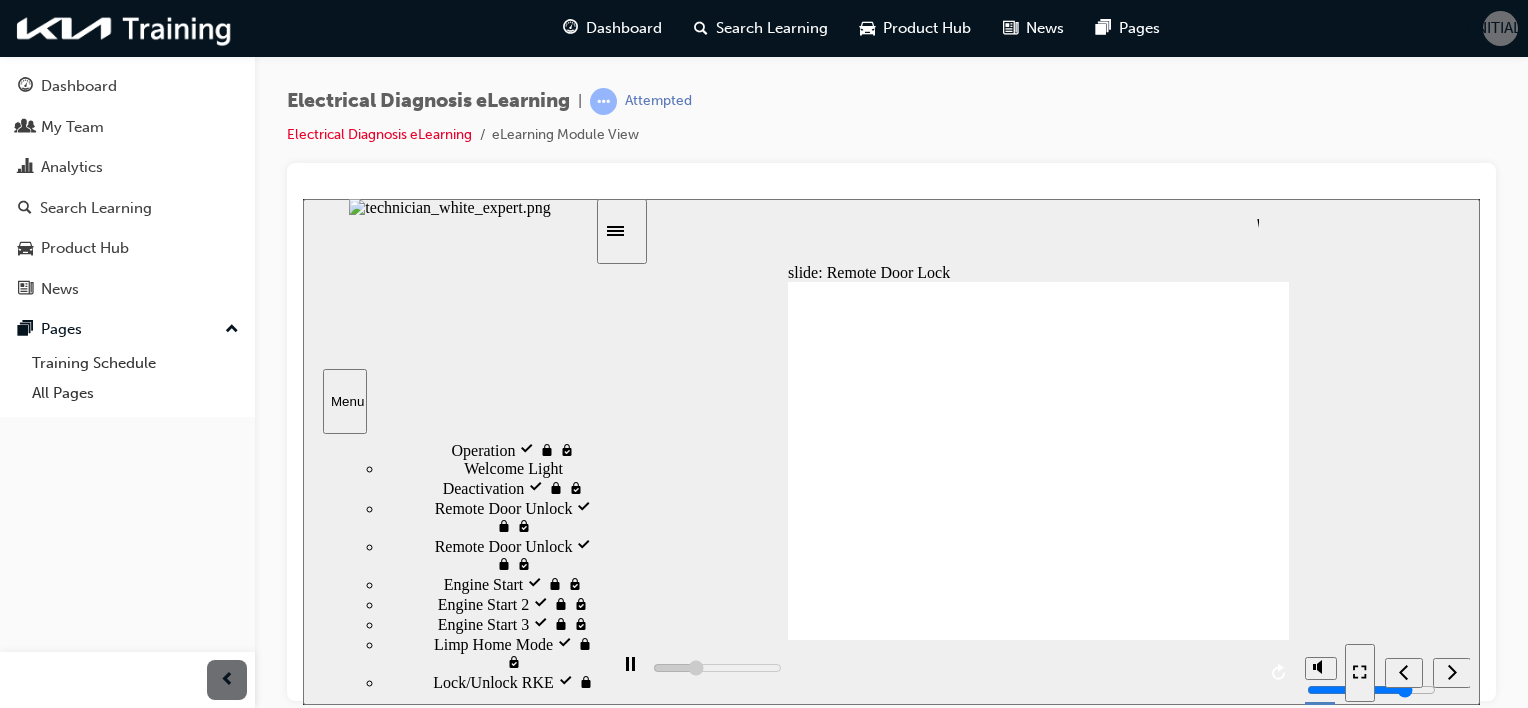 scroll, scrollTop: 200, scrollLeft: 0, axis: vertical 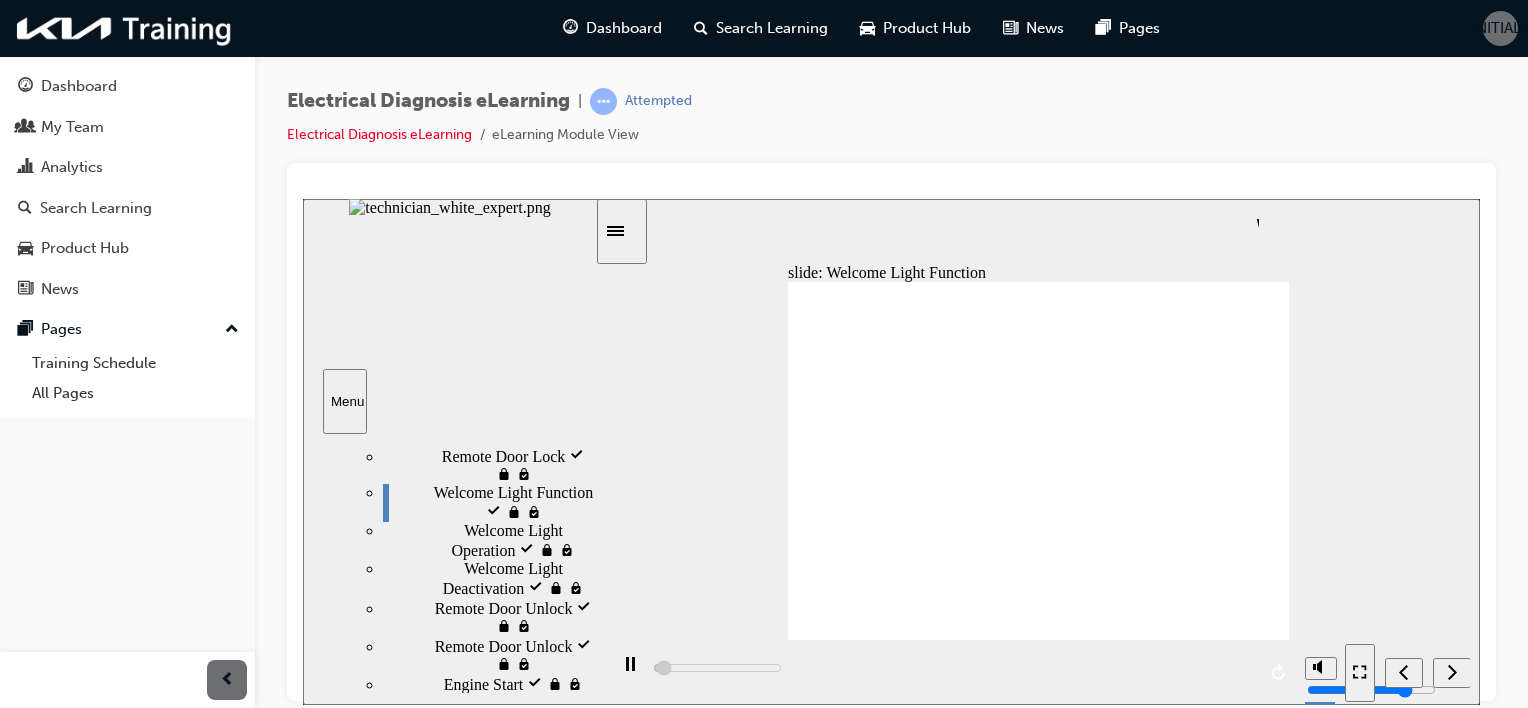 click at bounding box center (1407, 671) 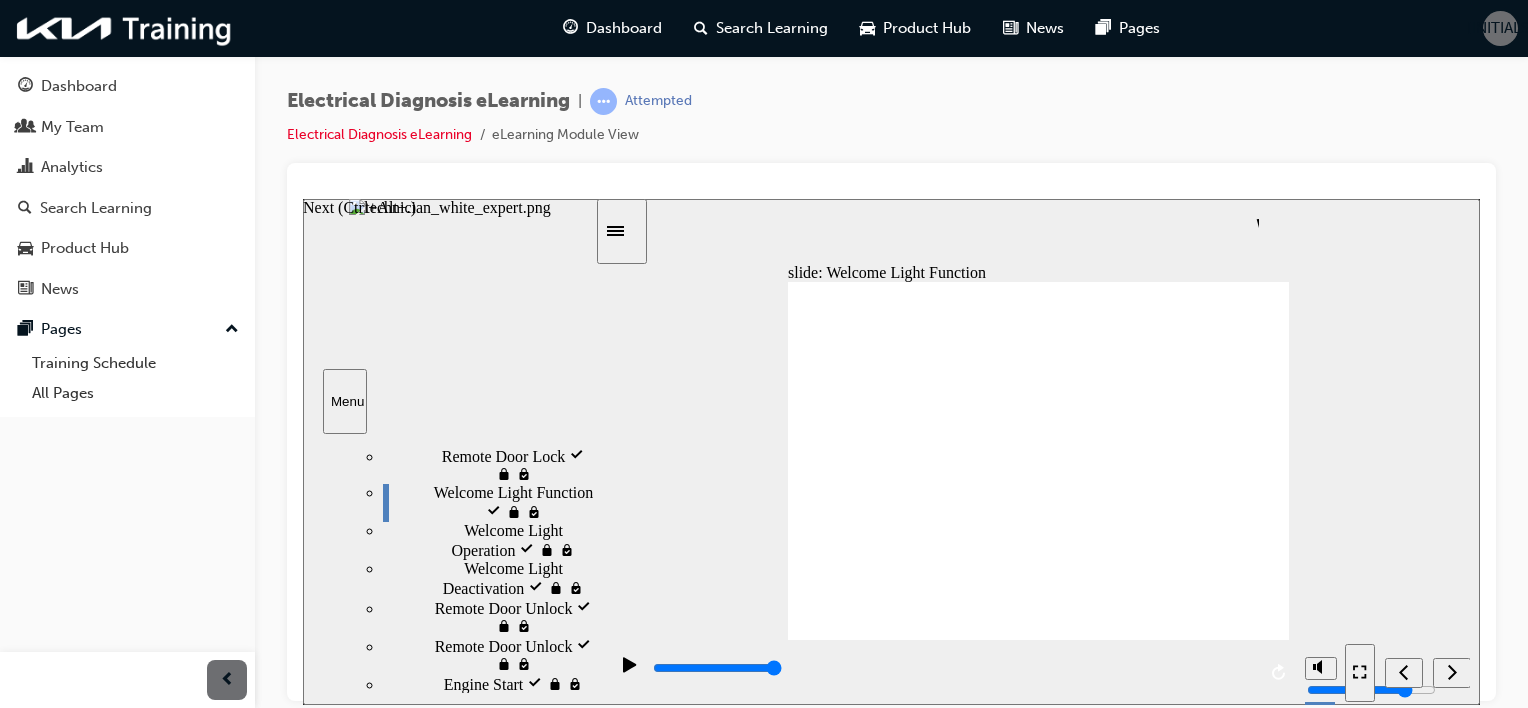 click 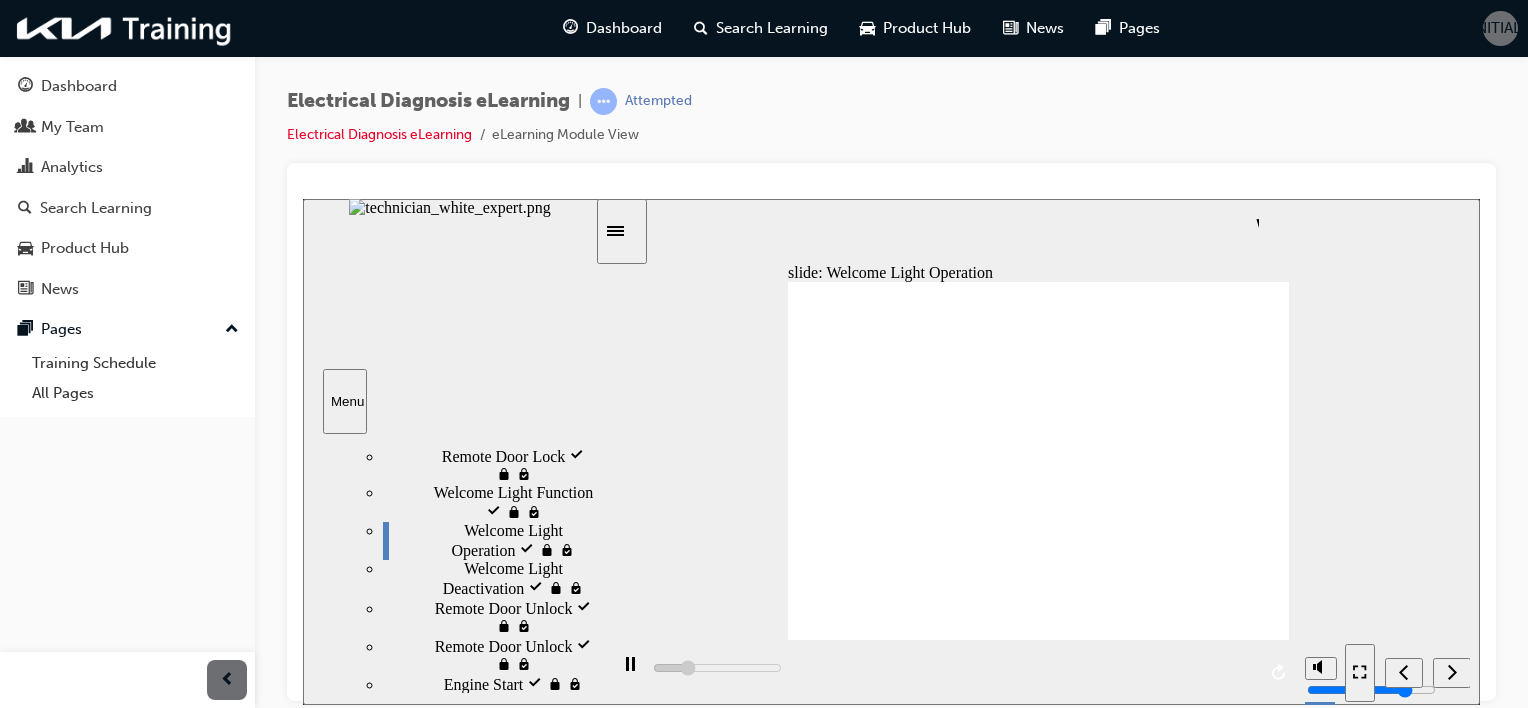 click at bounding box center (938, 1450) 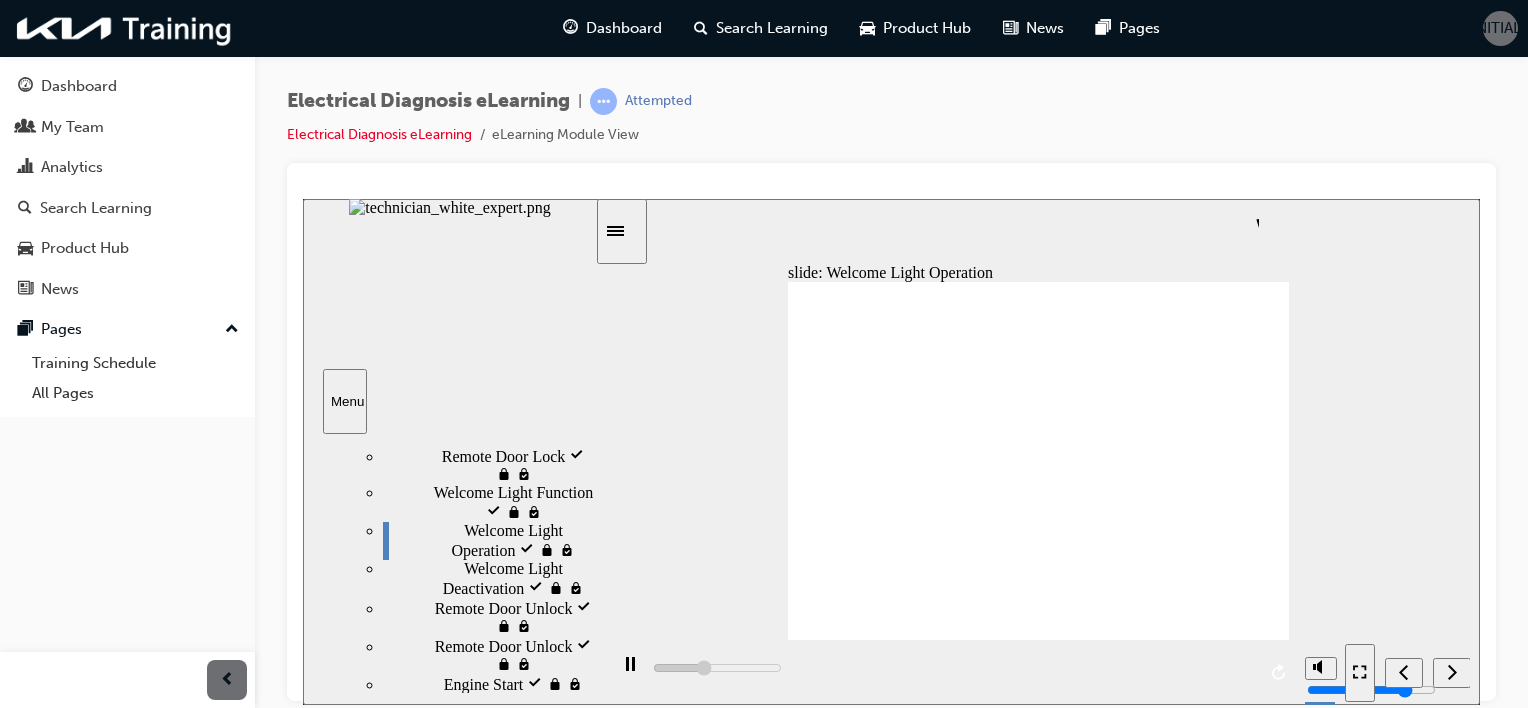 click at bounding box center (938, 1450) 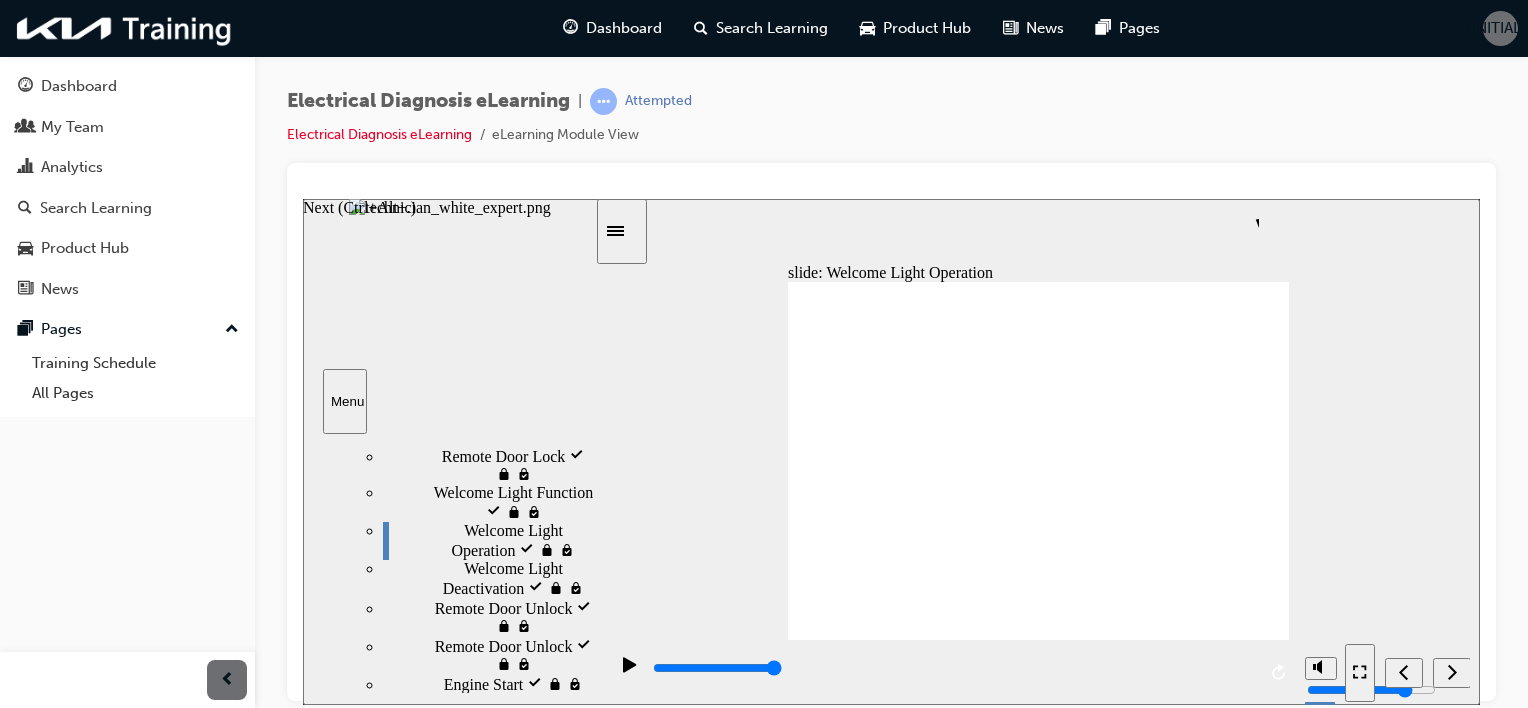 click at bounding box center (1452, 672) 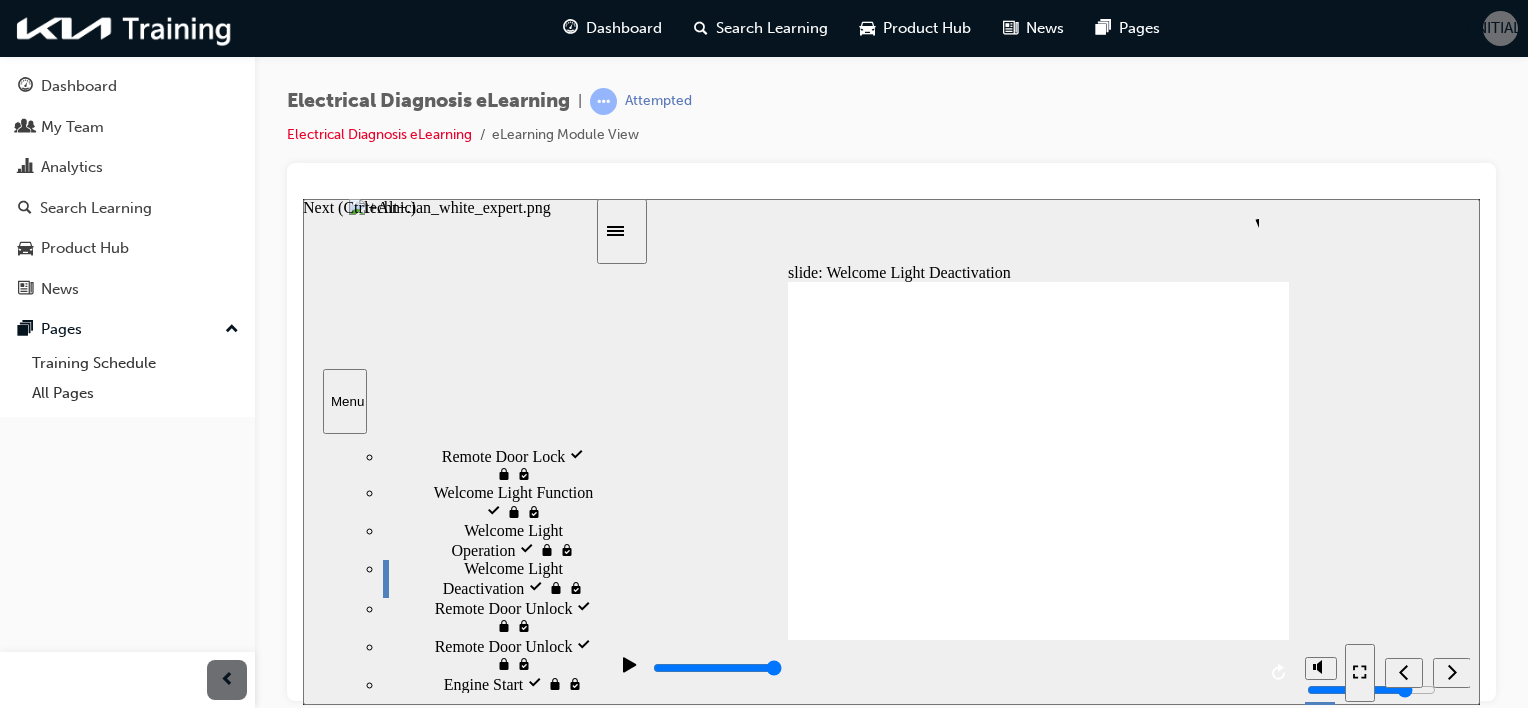 click 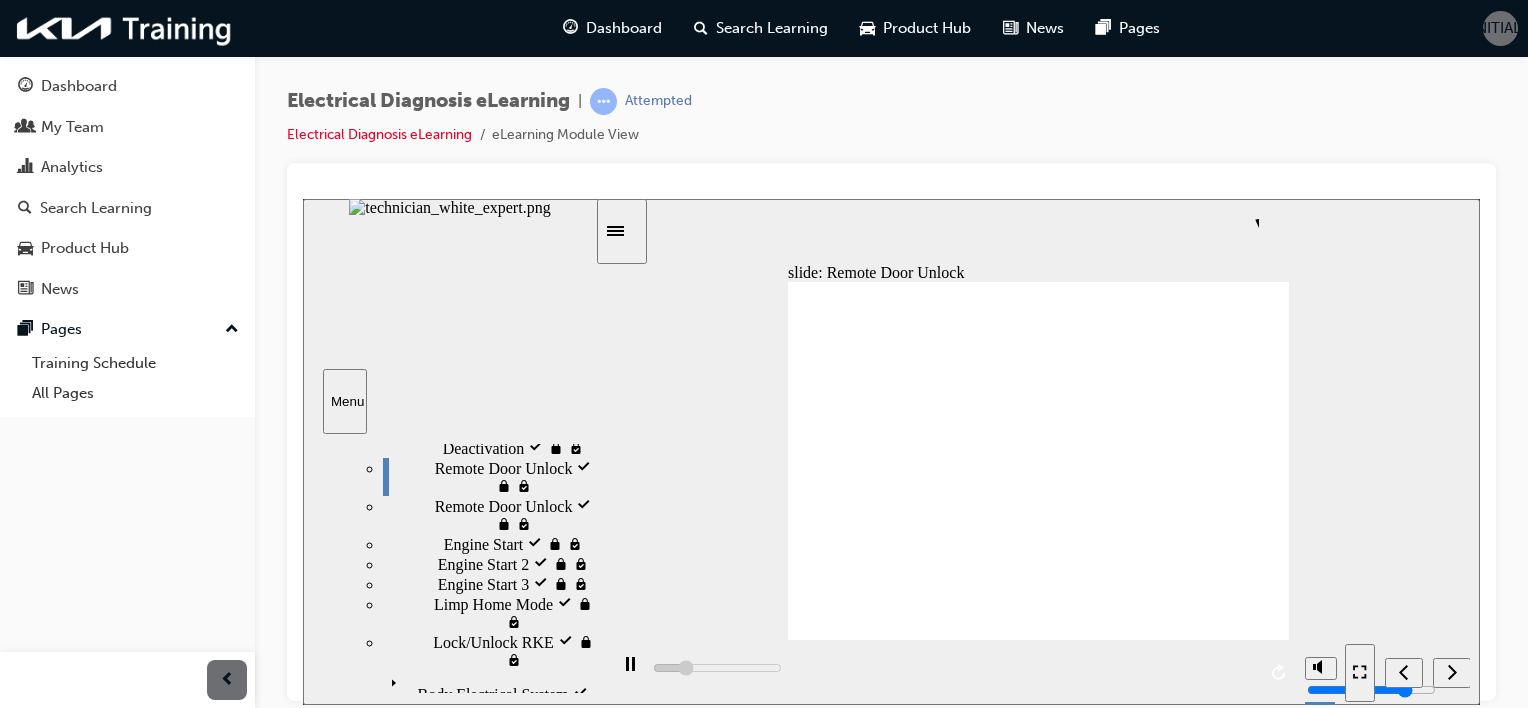 scroll, scrollTop: 400, scrollLeft: 0, axis: vertical 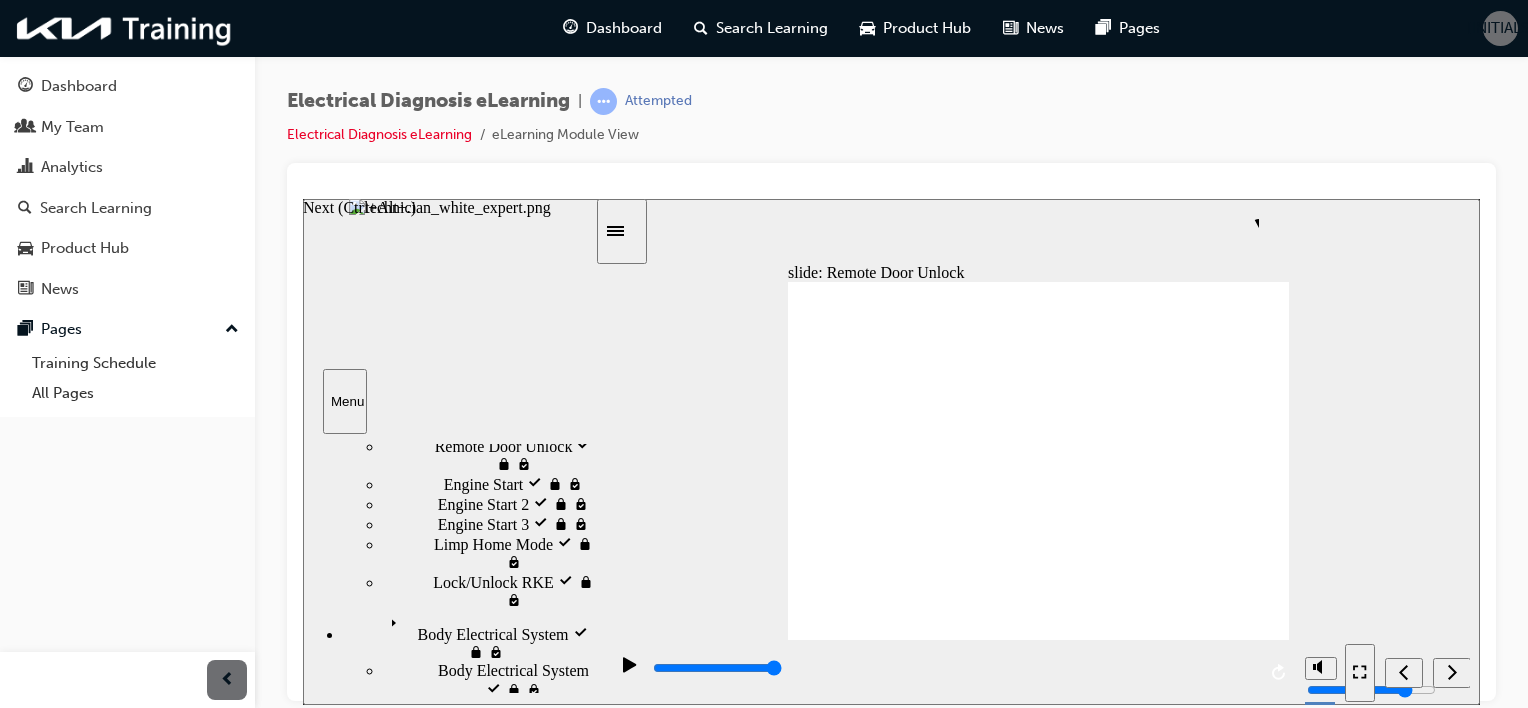 click 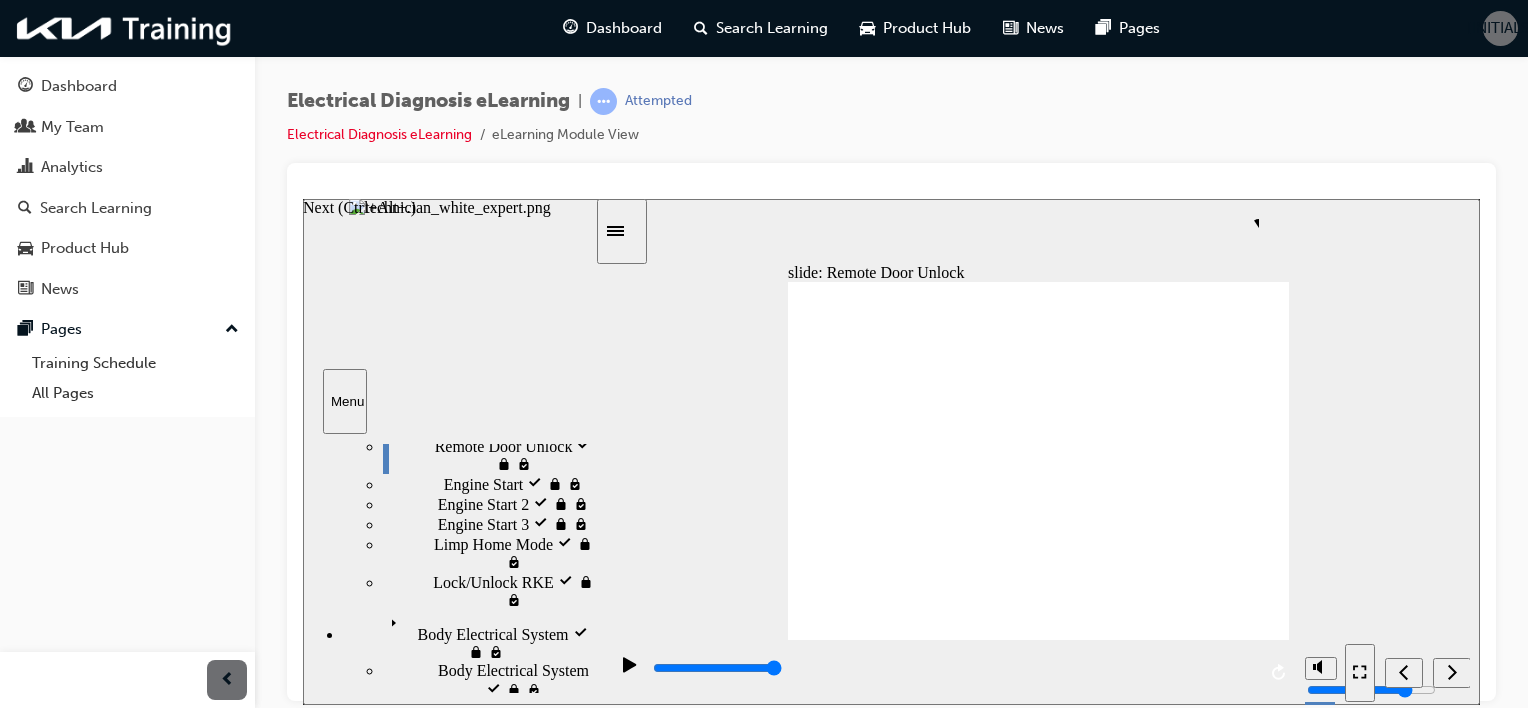 click at bounding box center (1452, 672) 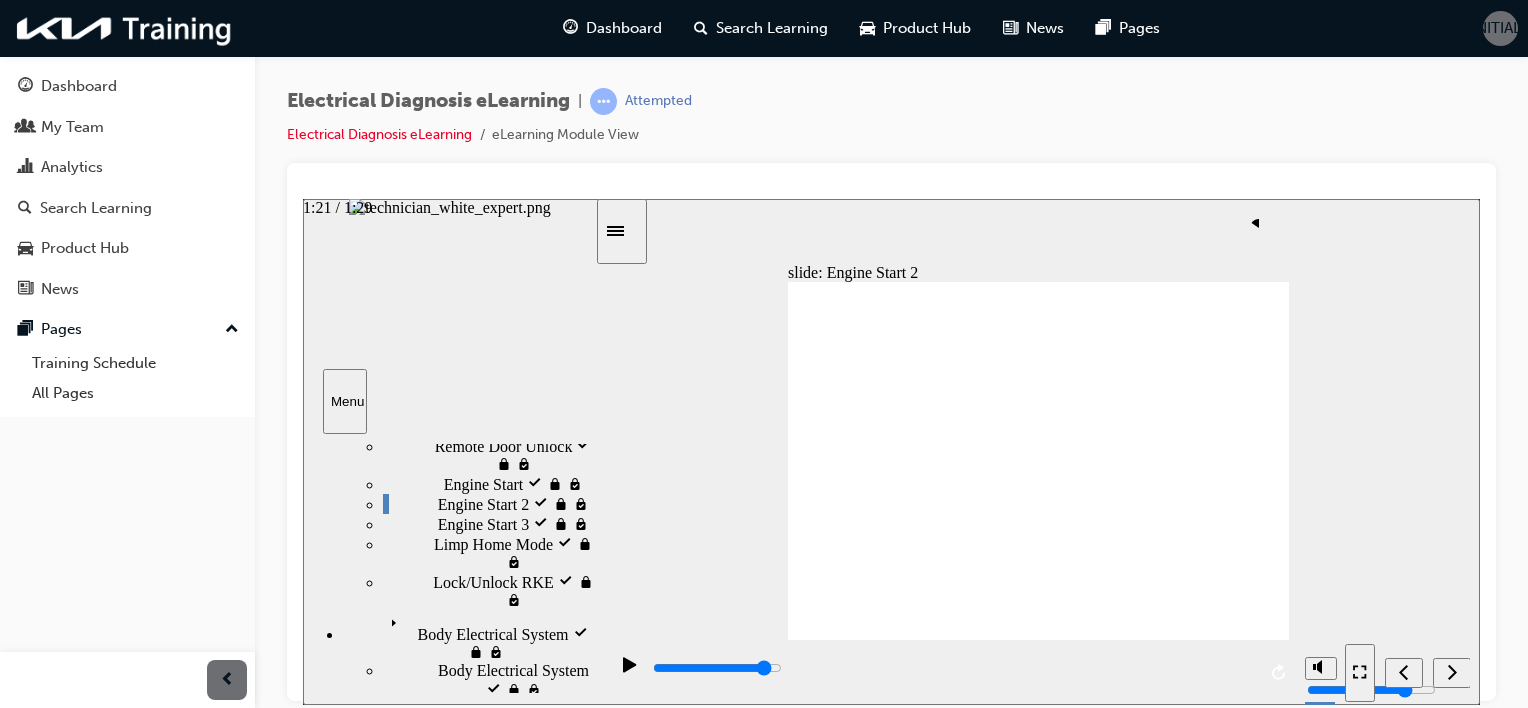 click at bounding box center (953, 668) 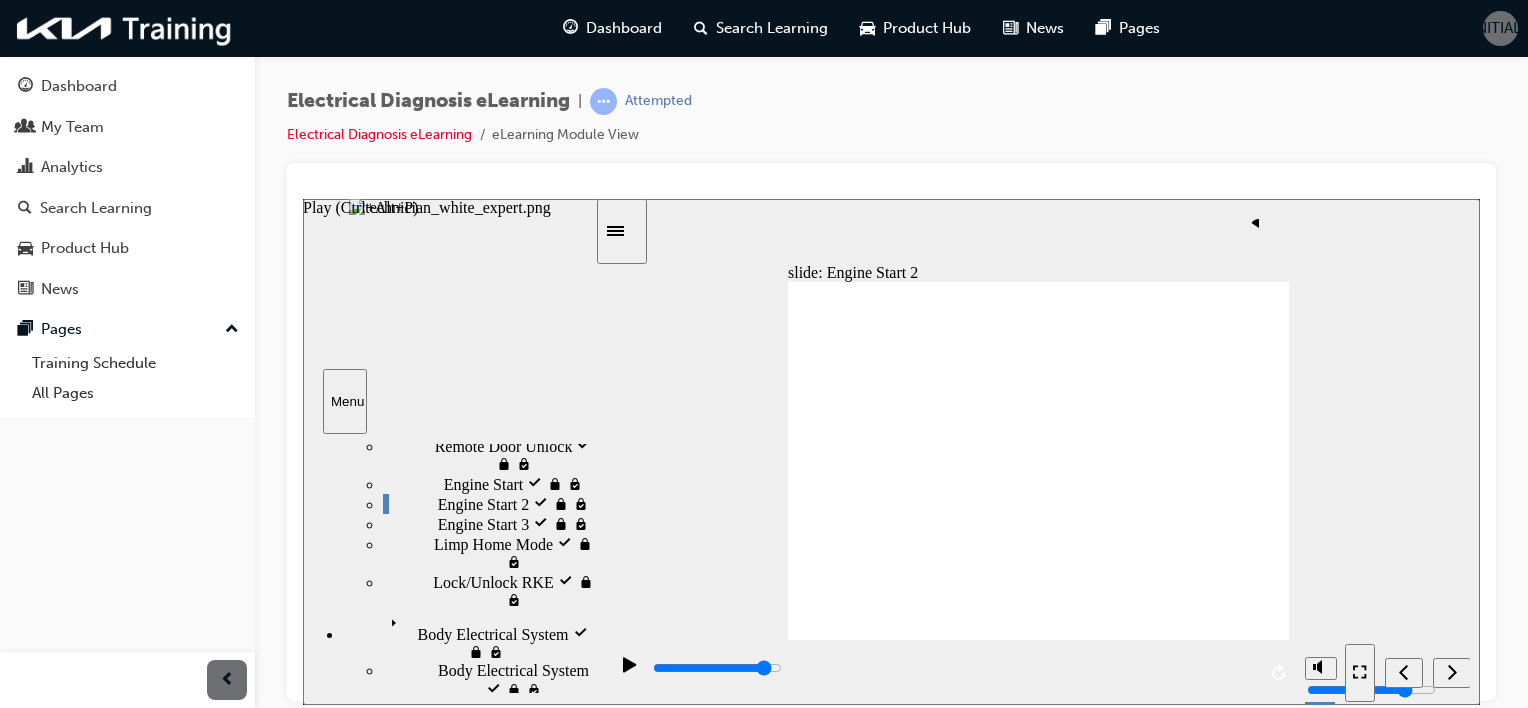 click 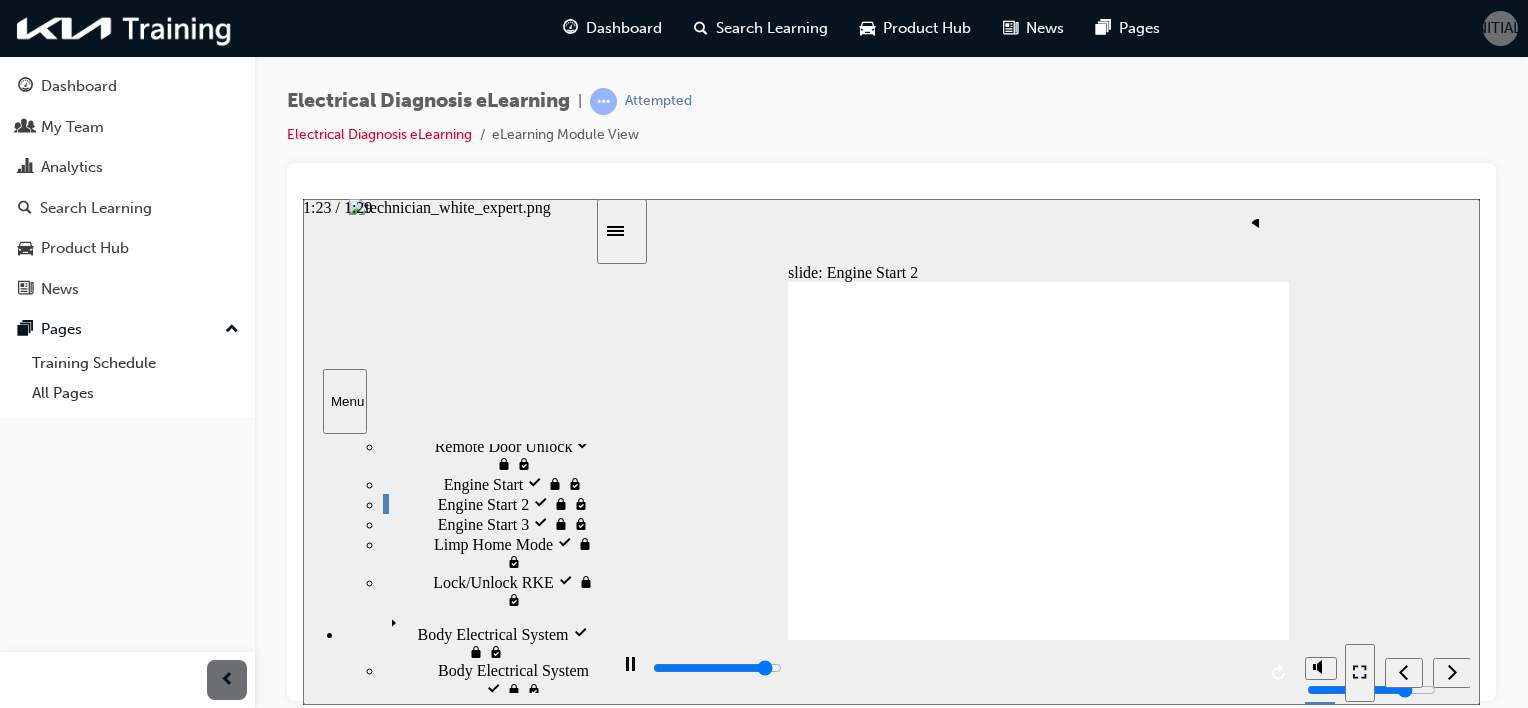click at bounding box center [953, 668] 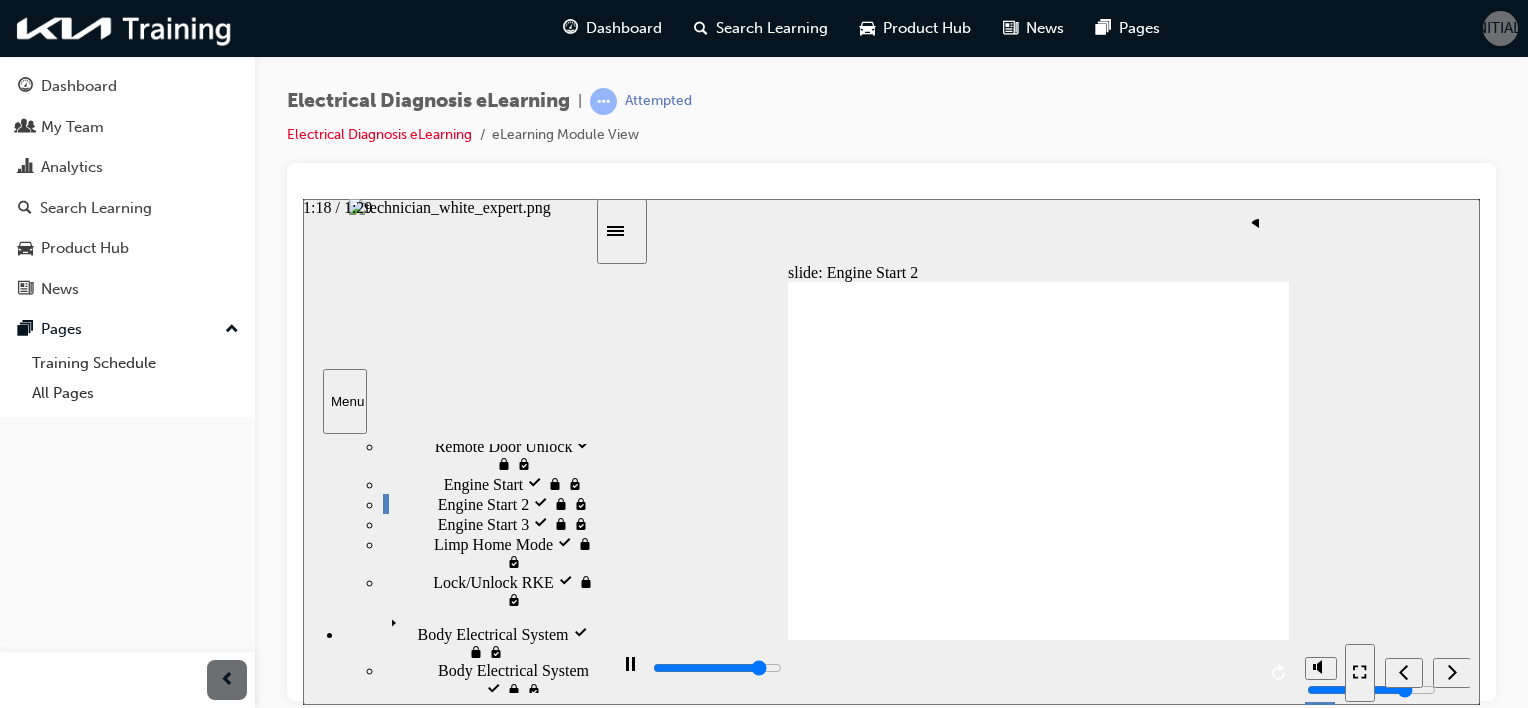 click at bounding box center [717, 667] 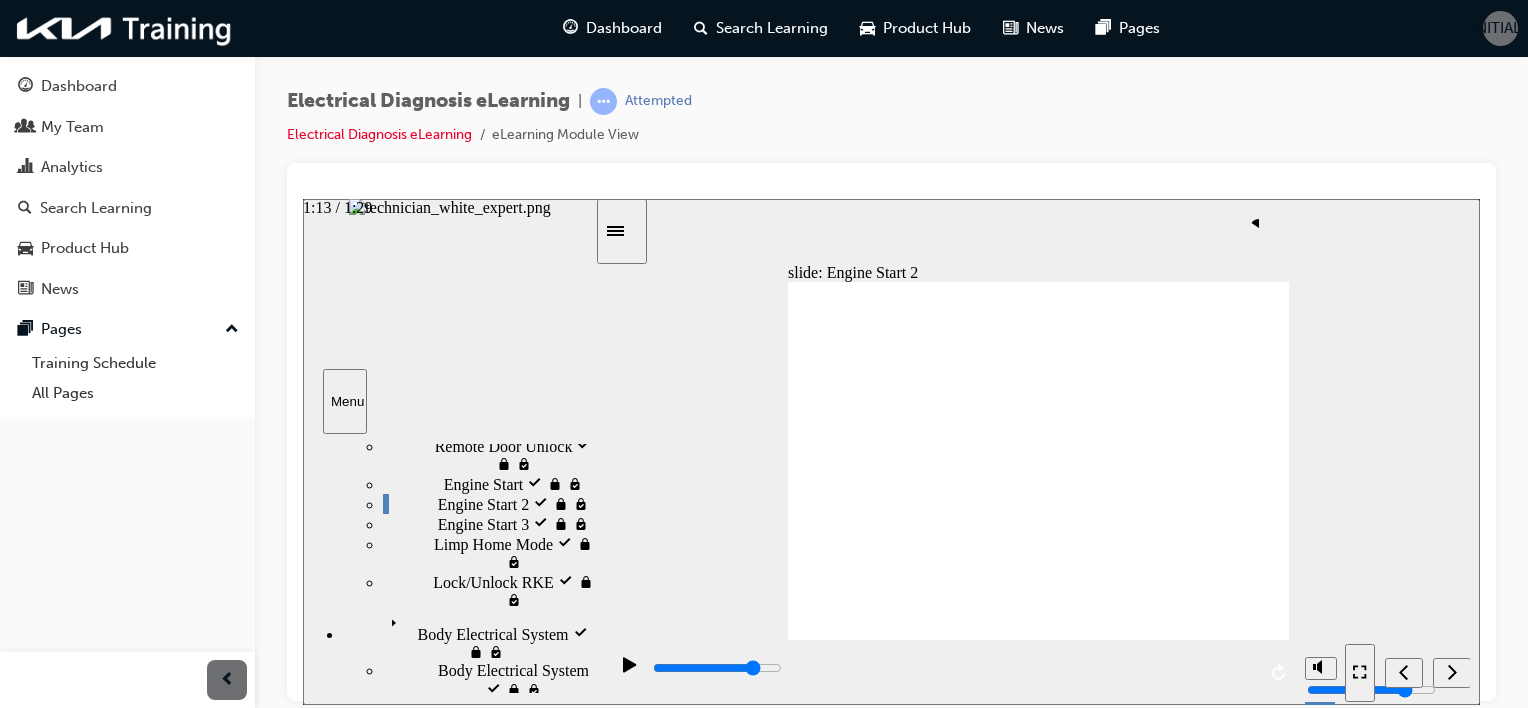click at bounding box center [953, 668] 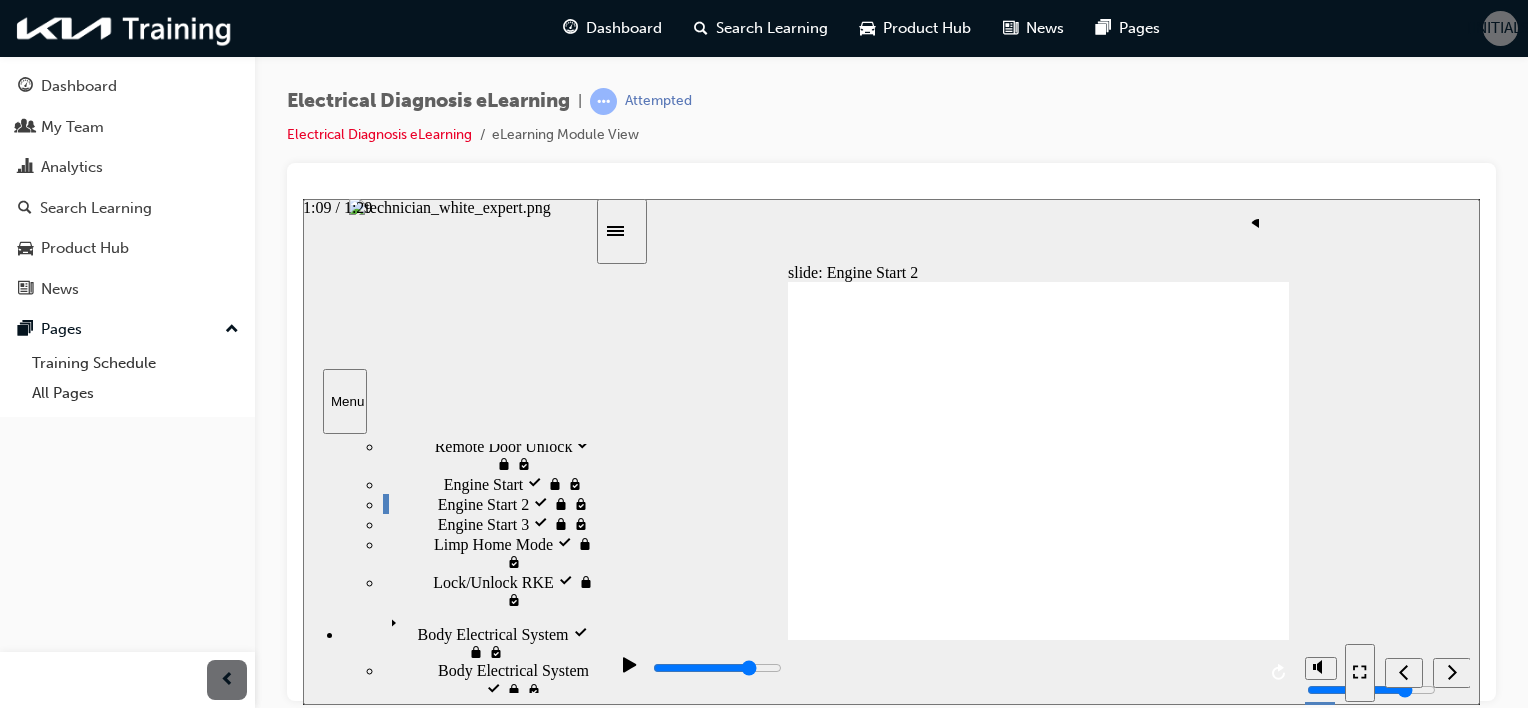 click at bounding box center [717, 667] 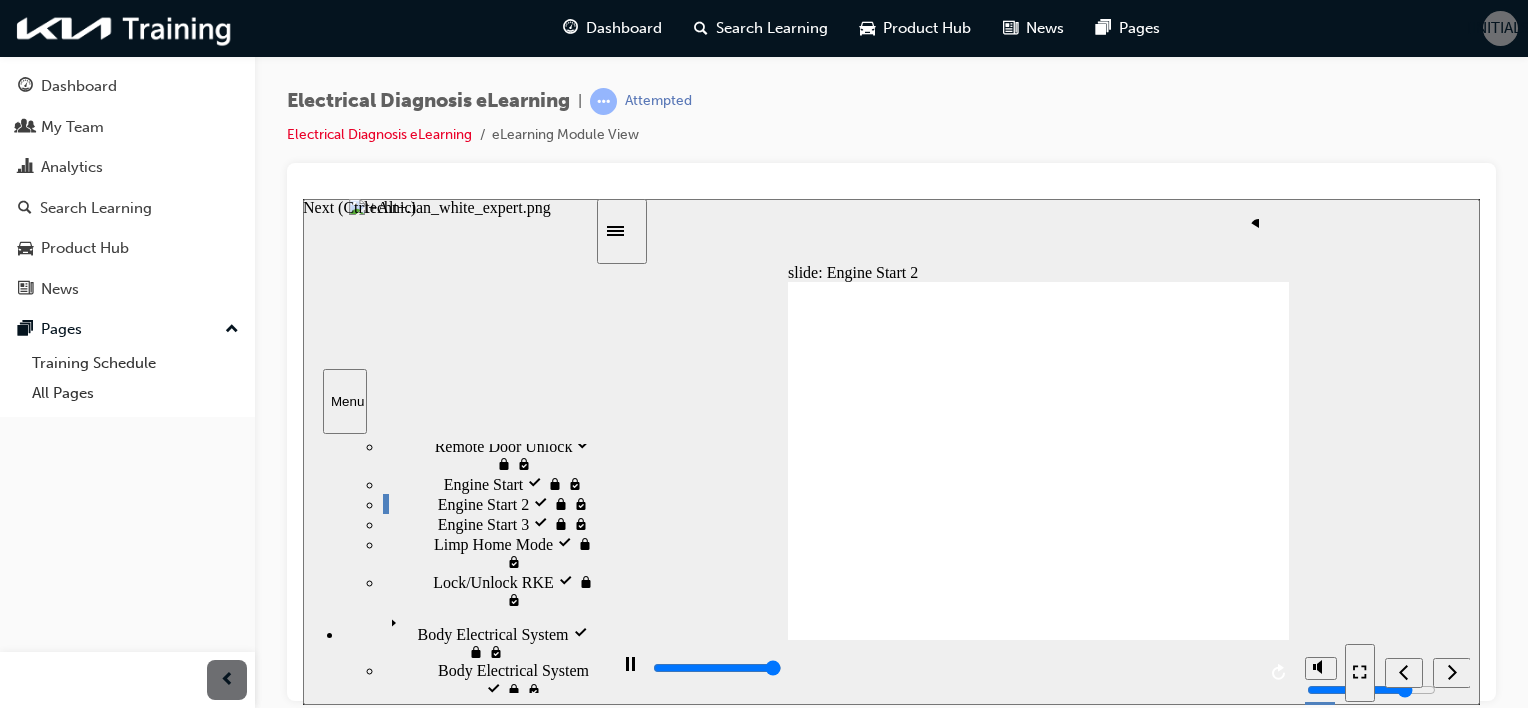 click 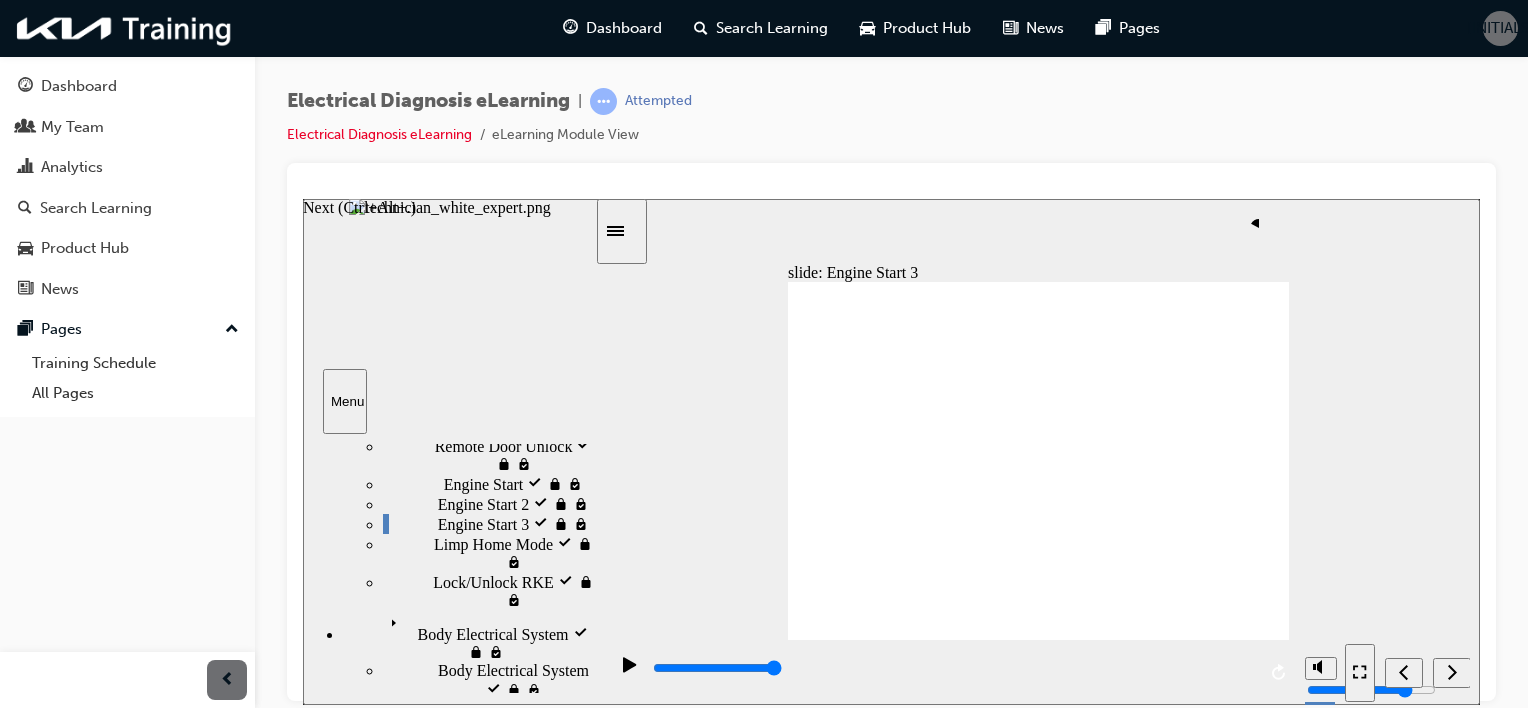 click 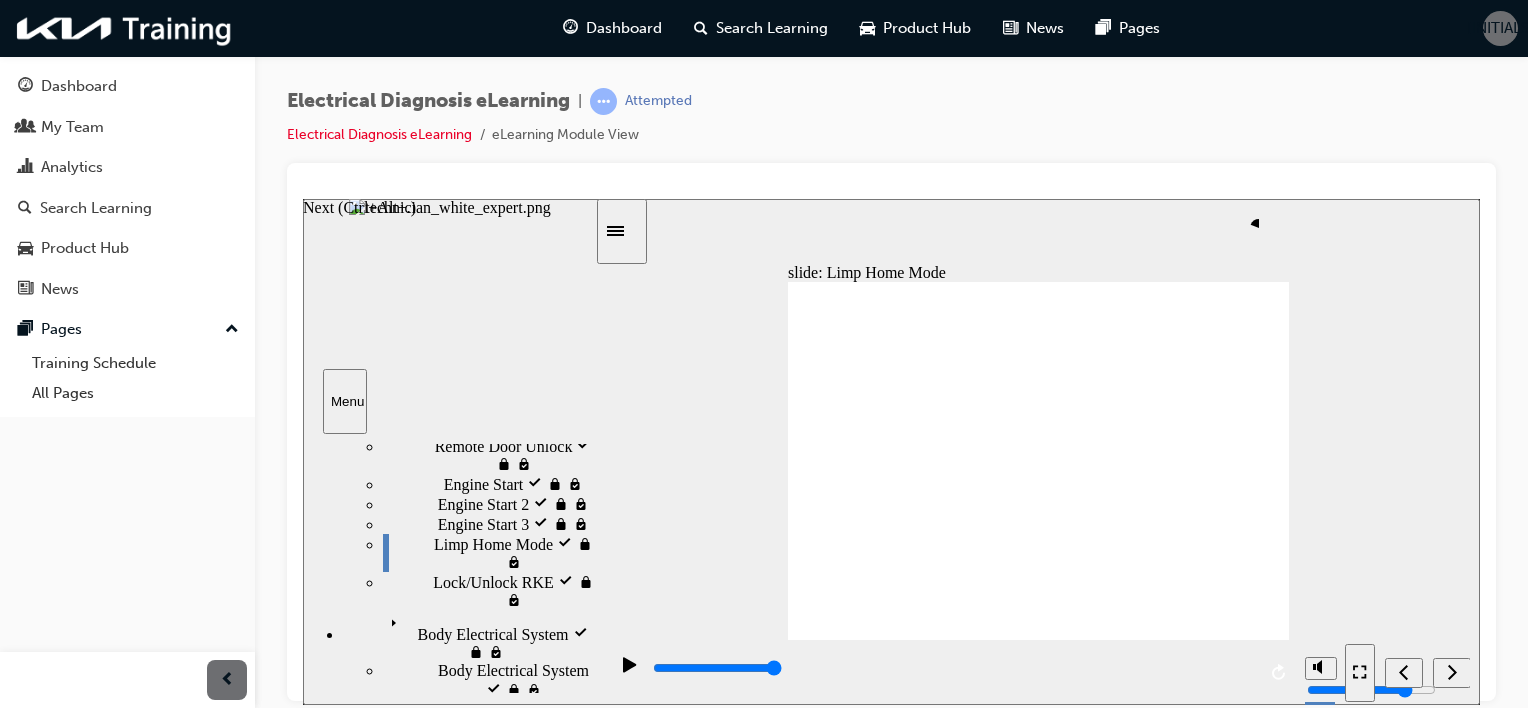 click 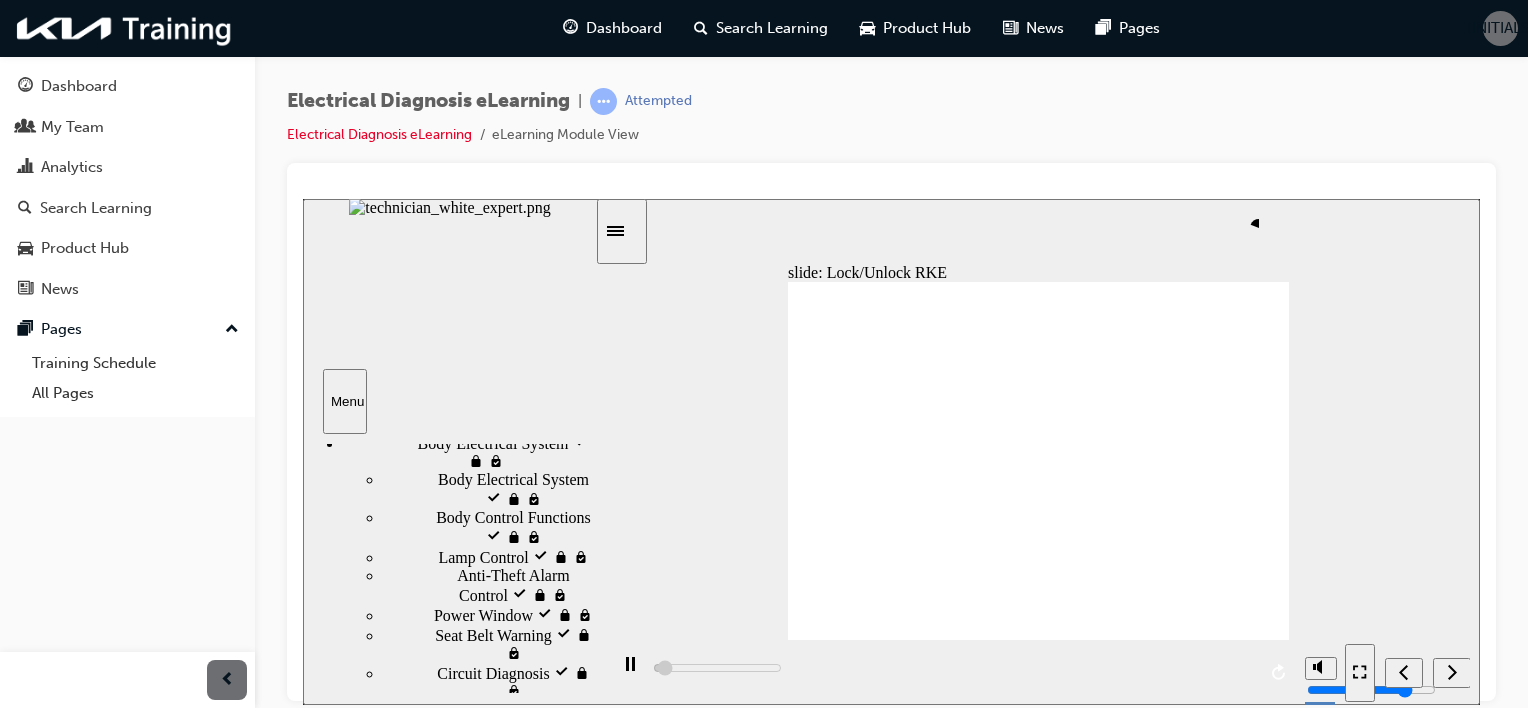 scroll, scrollTop: 592, scrollLeft: 0, axis: vertical 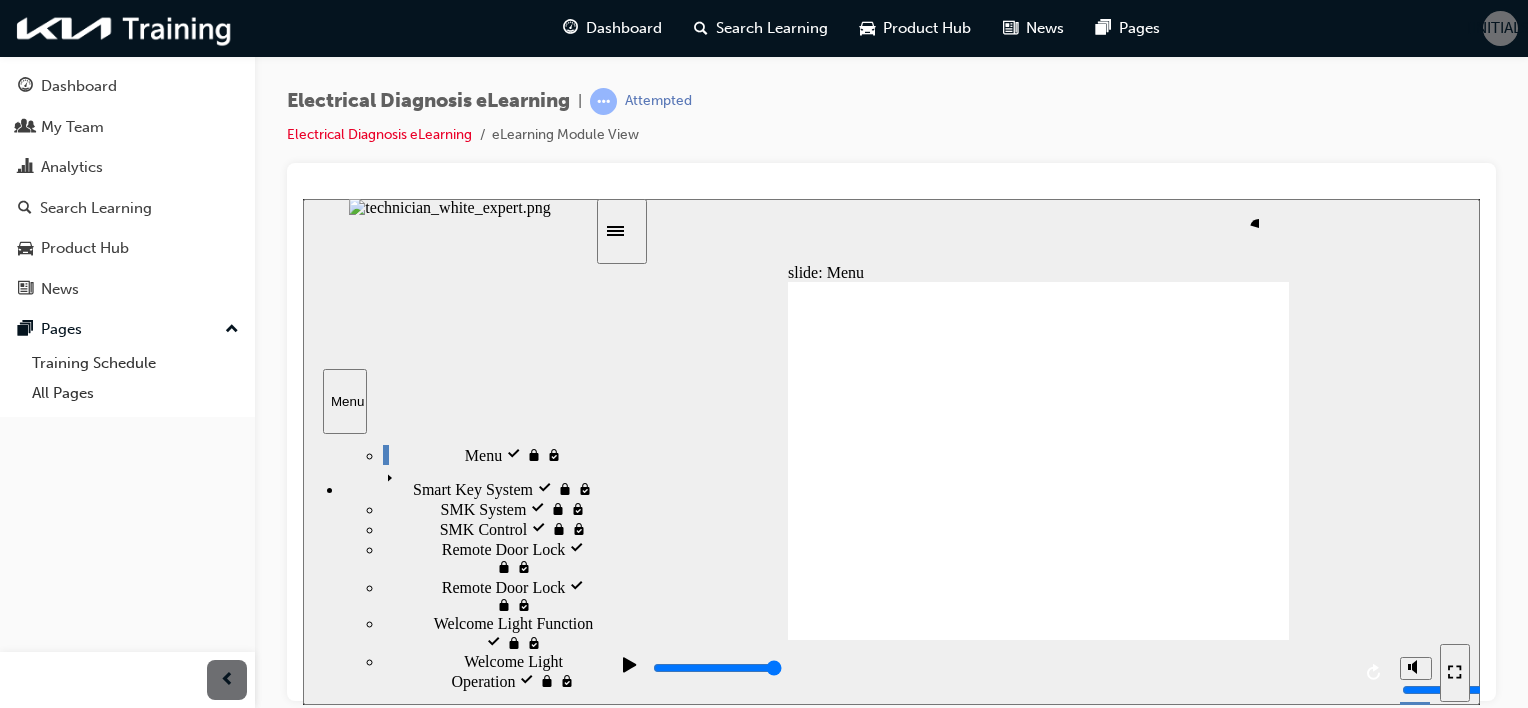 click 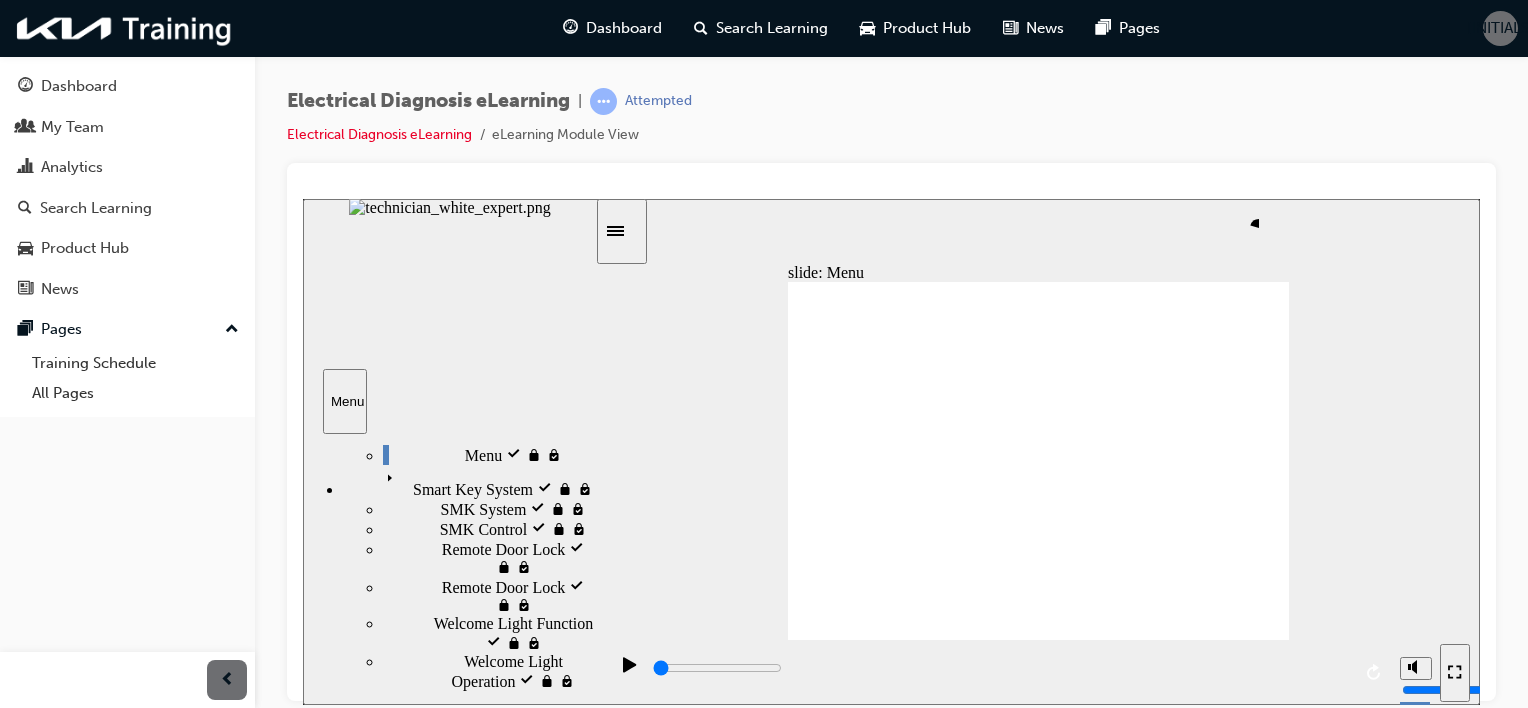 scroll, scrollTop: 417, scrollLeft: 0, axis: vertical 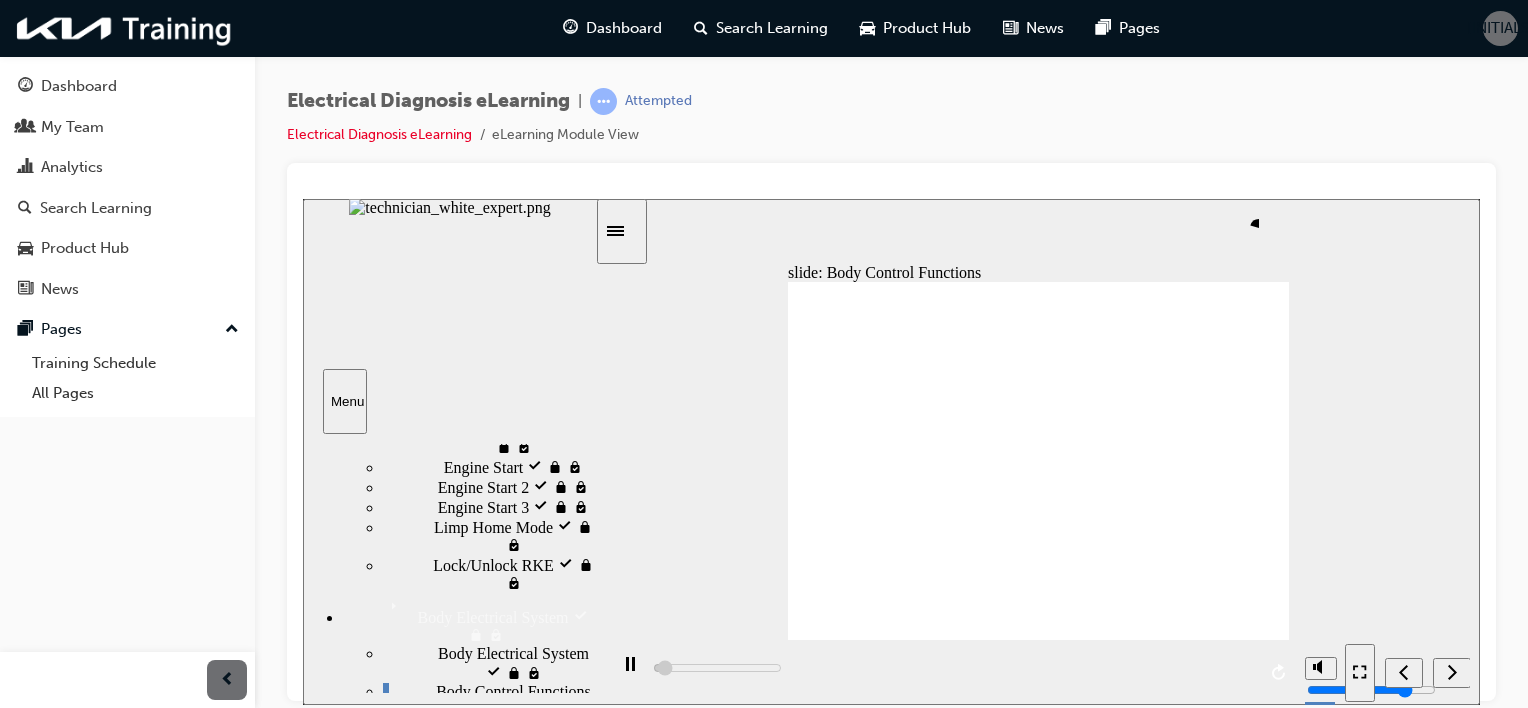 click at bounding box center (938, 1450) 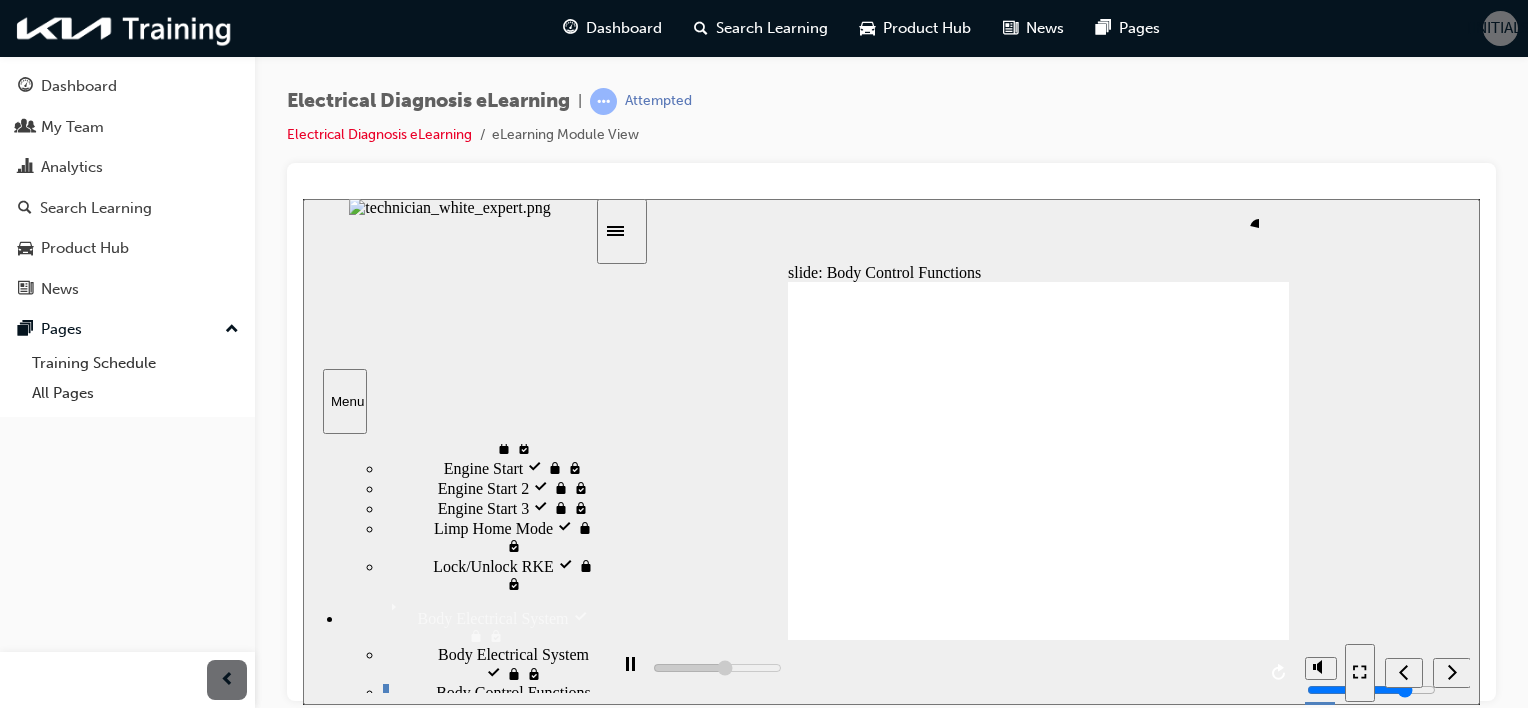scroll, scrollTop: 417, scrollLeft: 0, axis: vertical 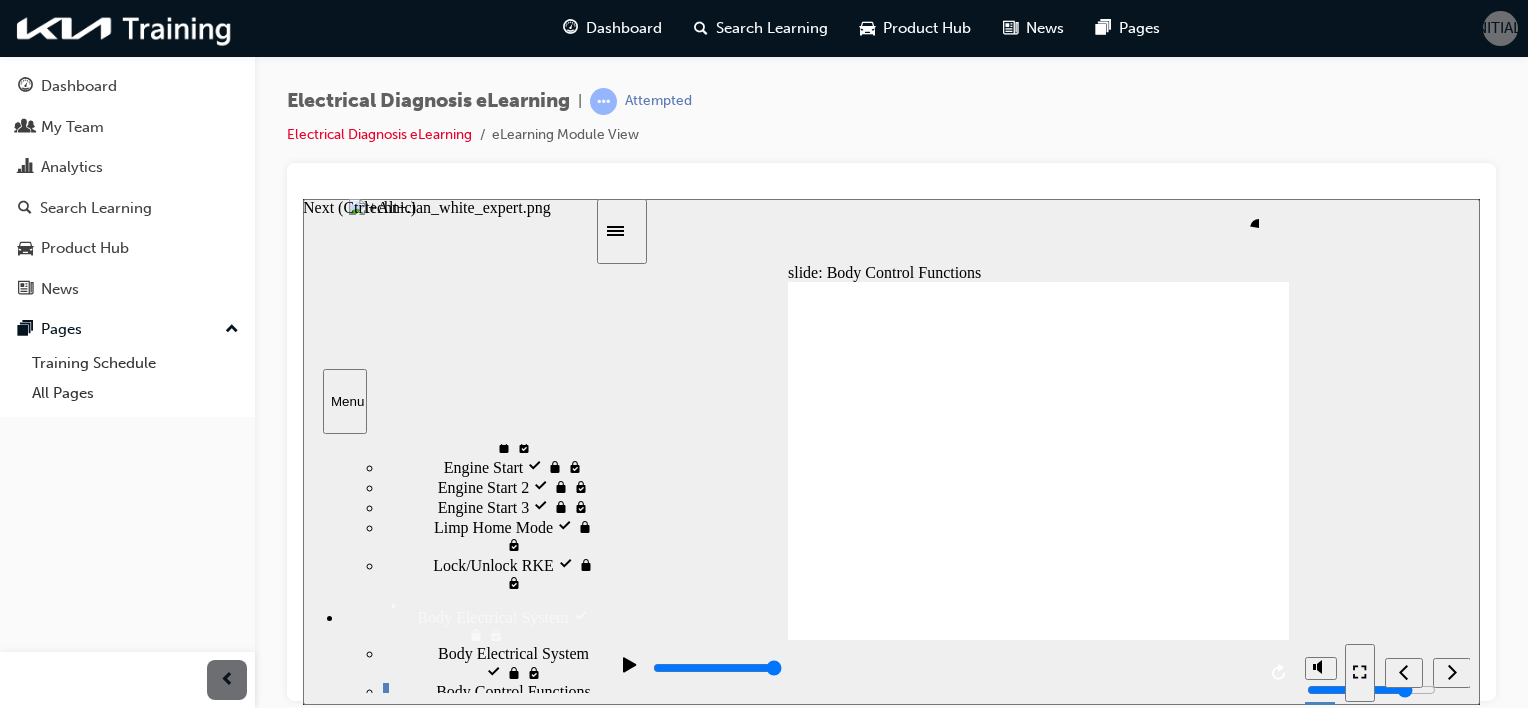 click 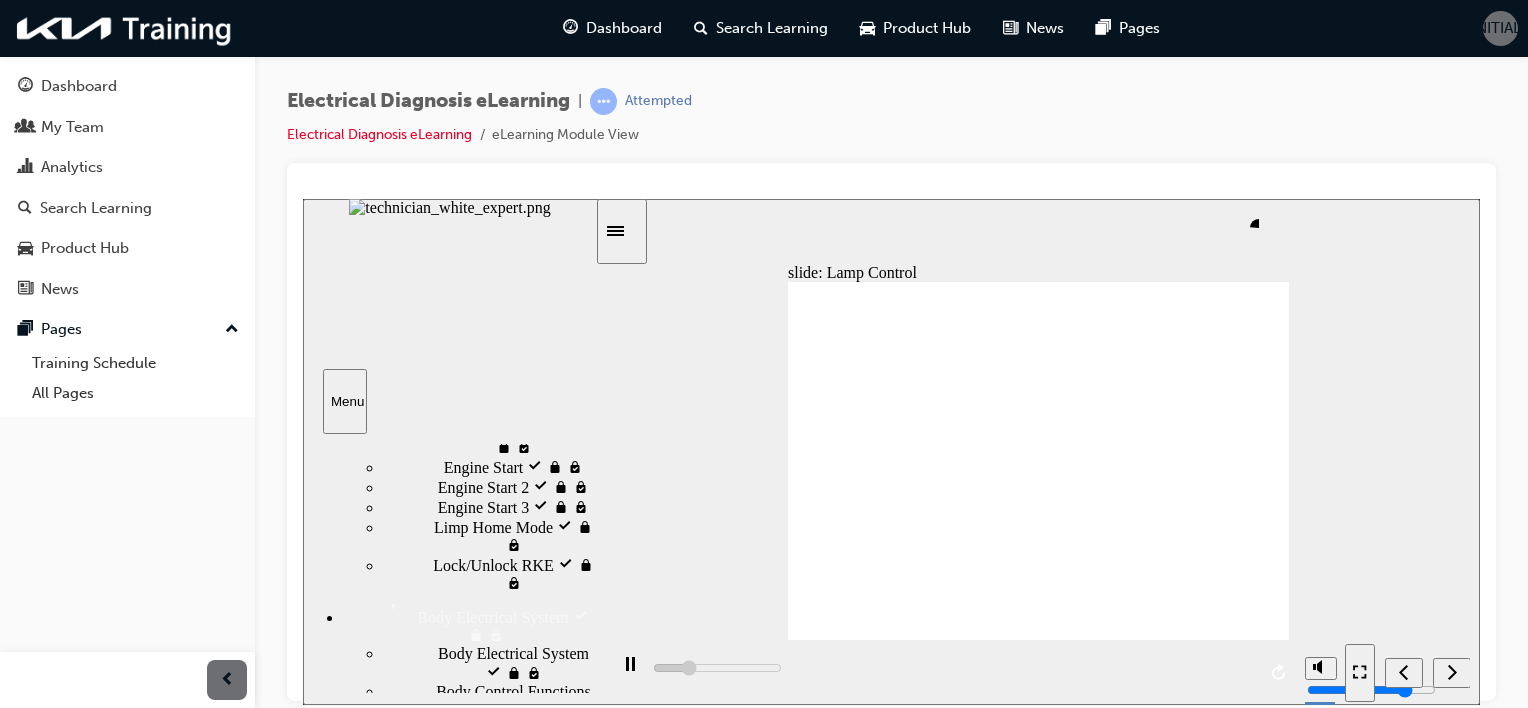 click at bounding box center [938, 1450] 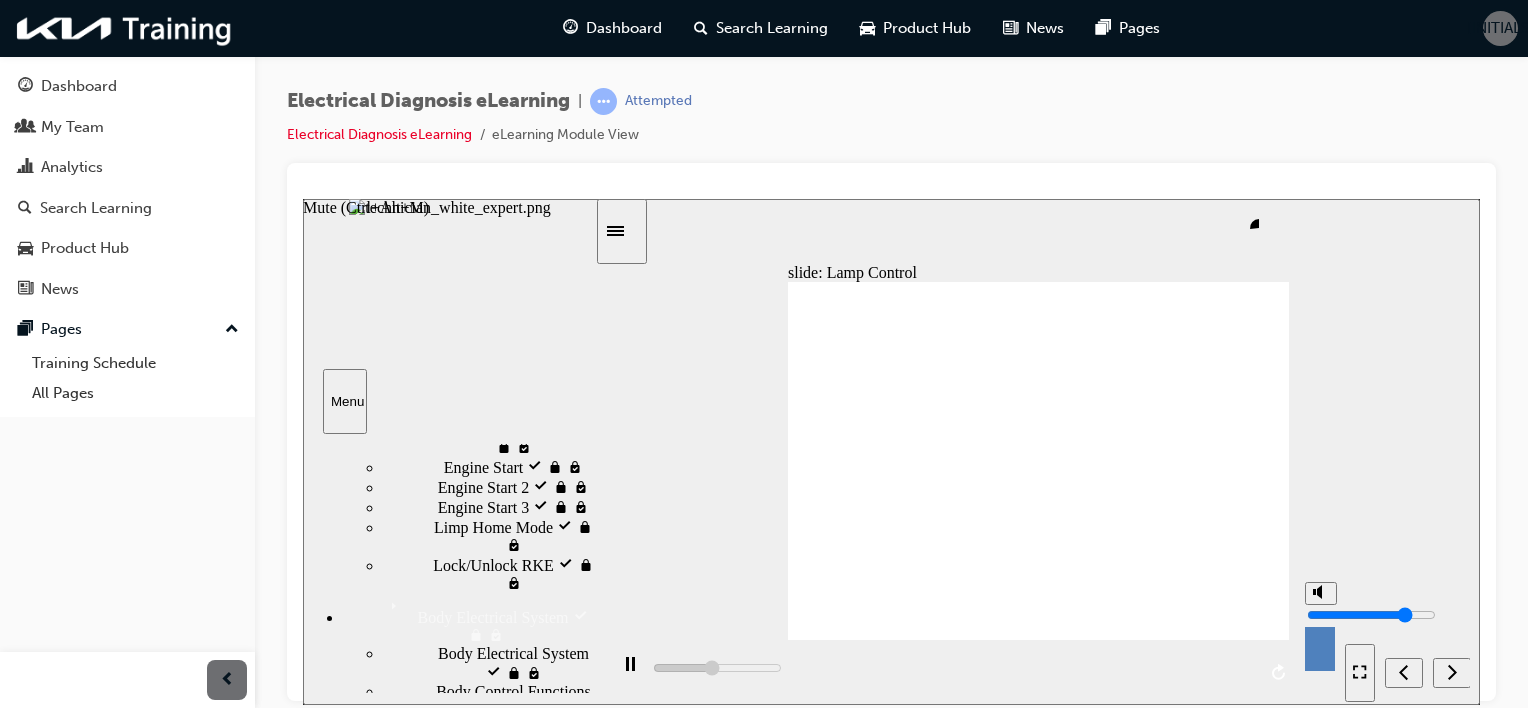 type on "85300" 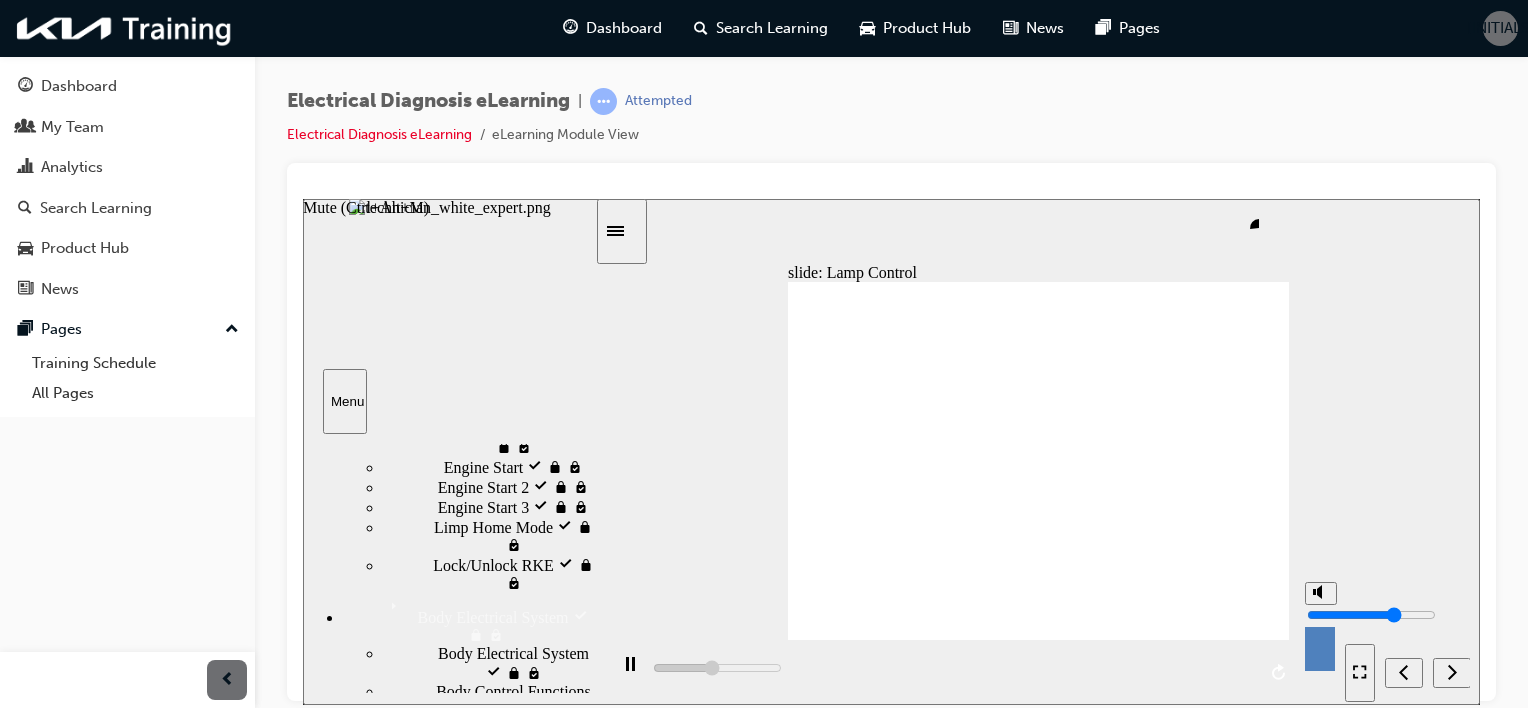 type on "85400" 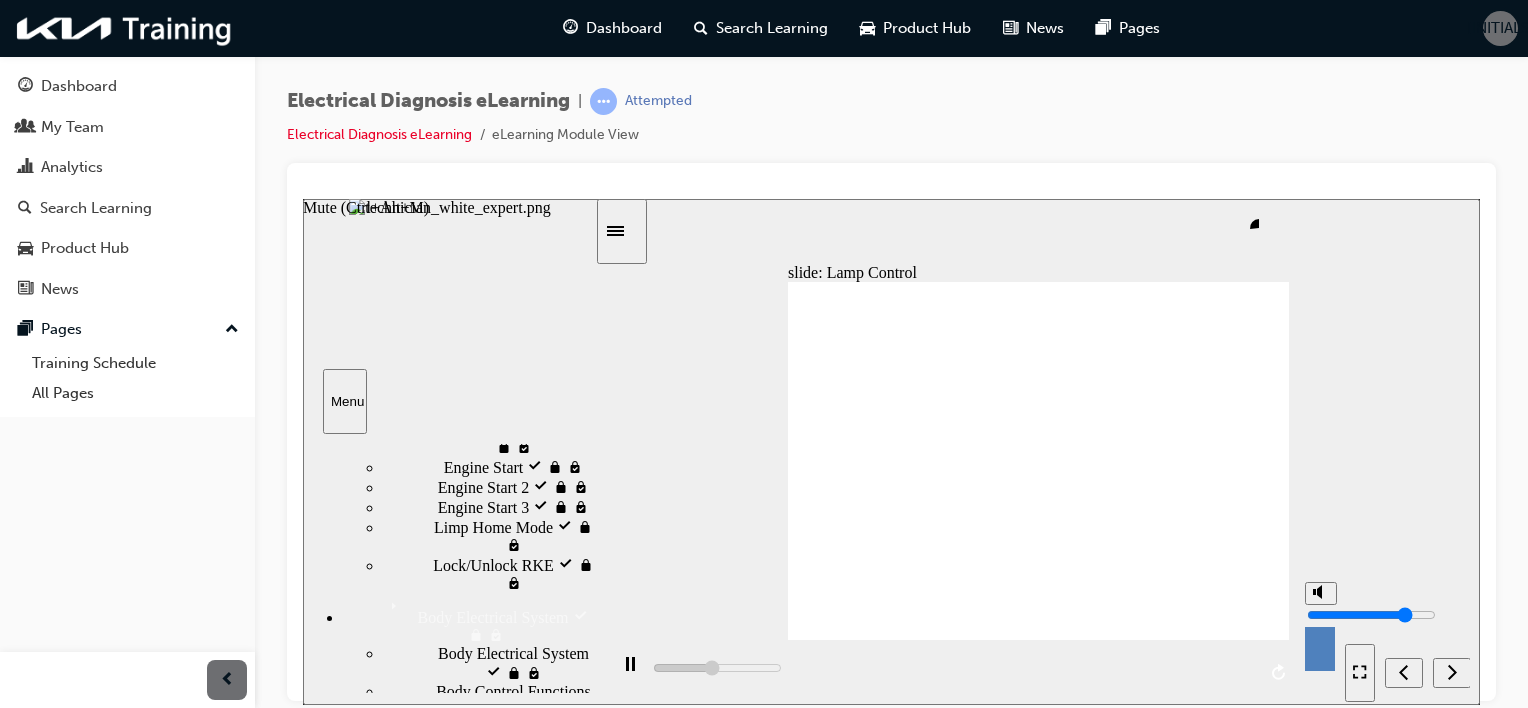type on "85400" 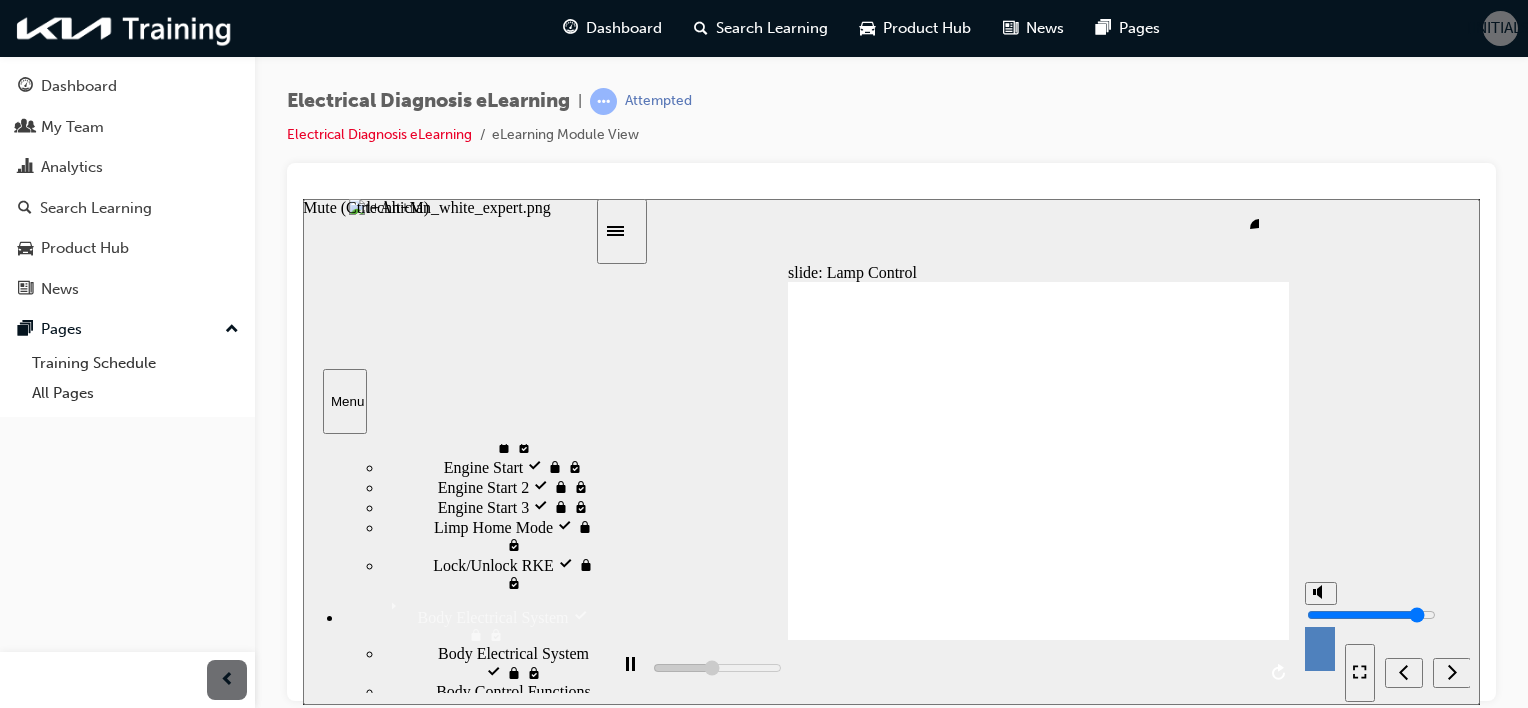 type on "85400" 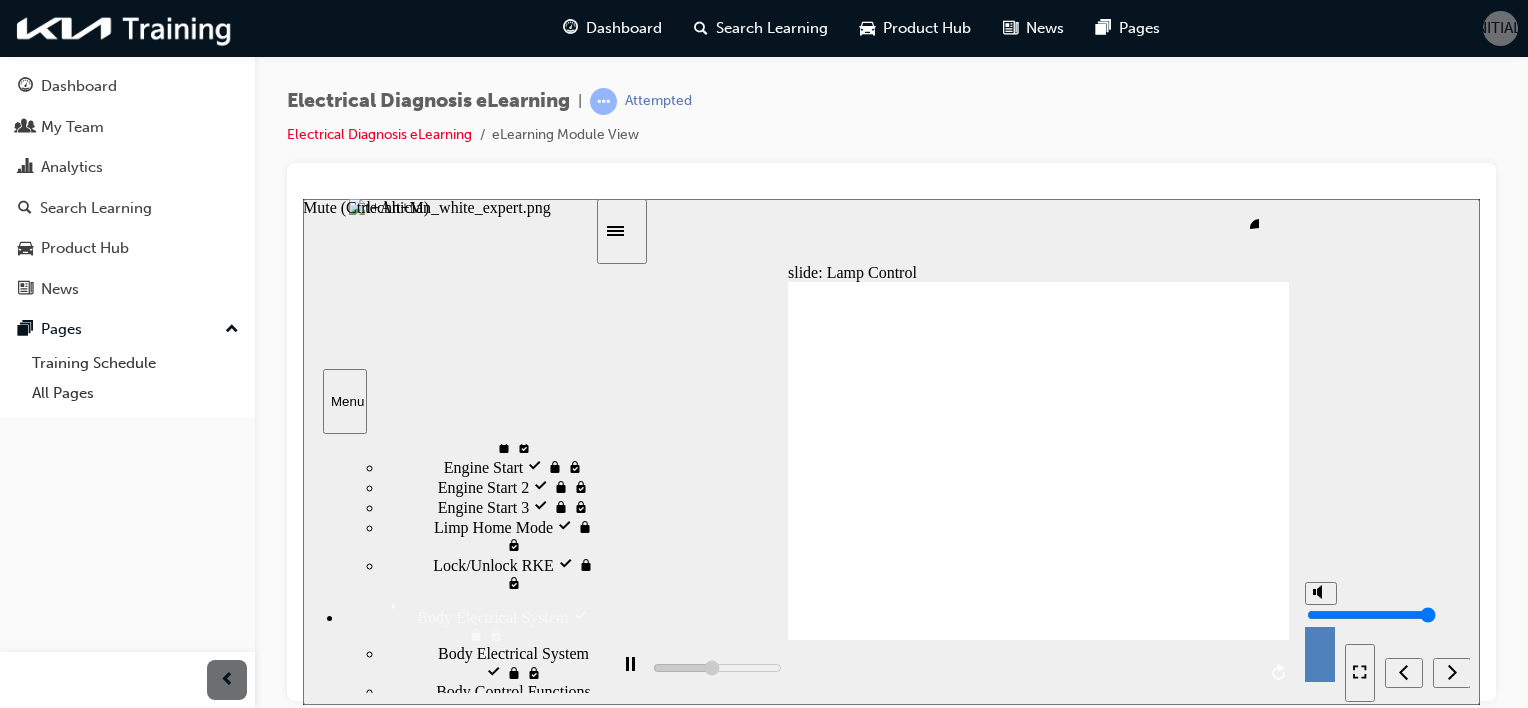 type on "85800" 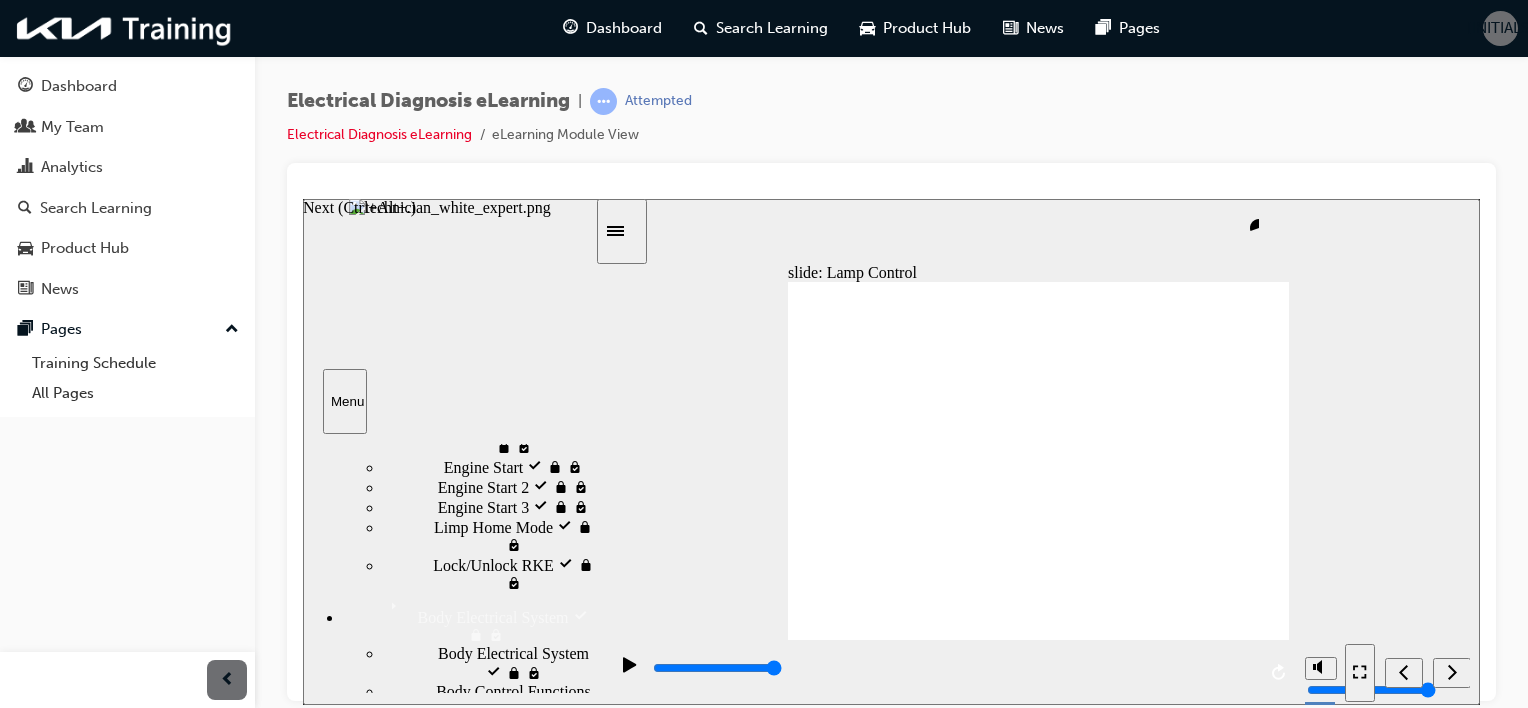 click at bounding box center (1452, 672) 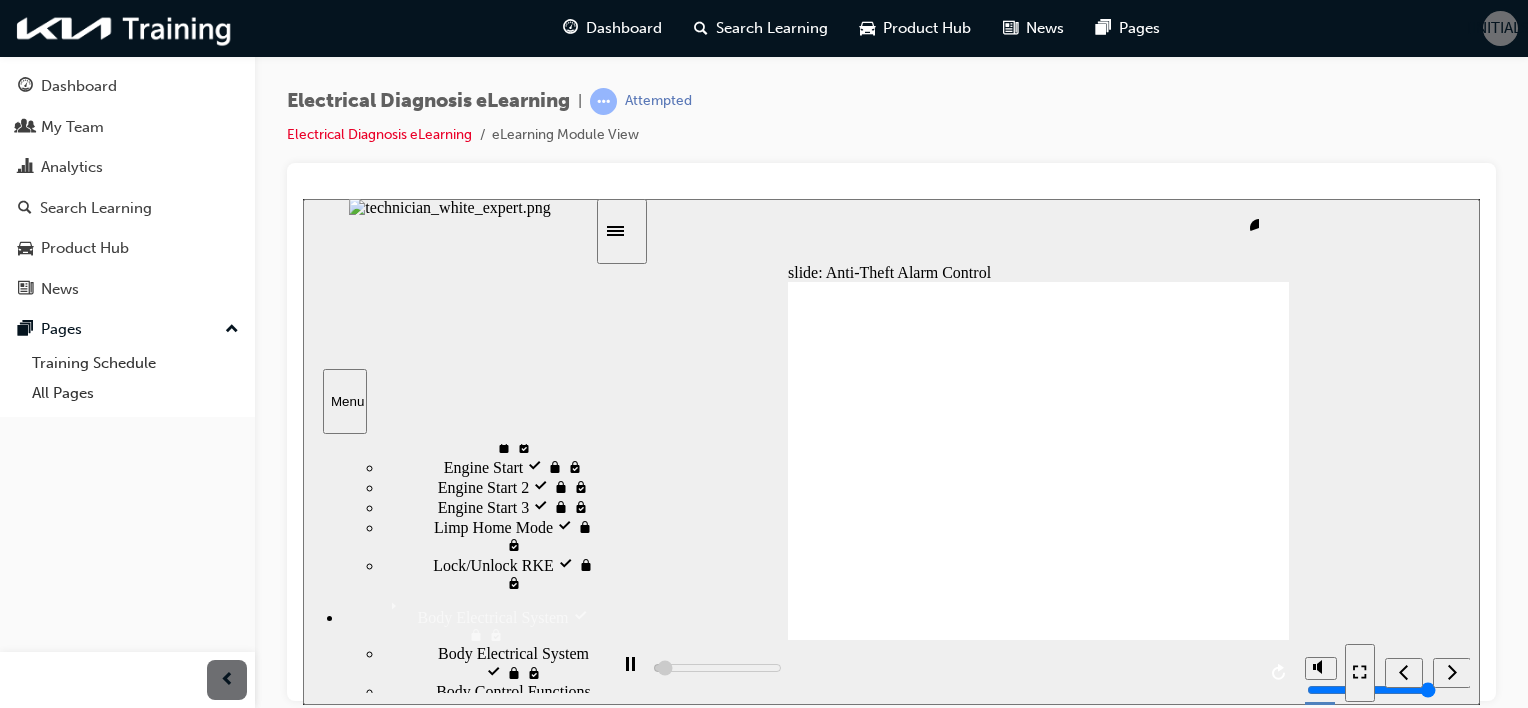 click at bounding box center (938, 1450) 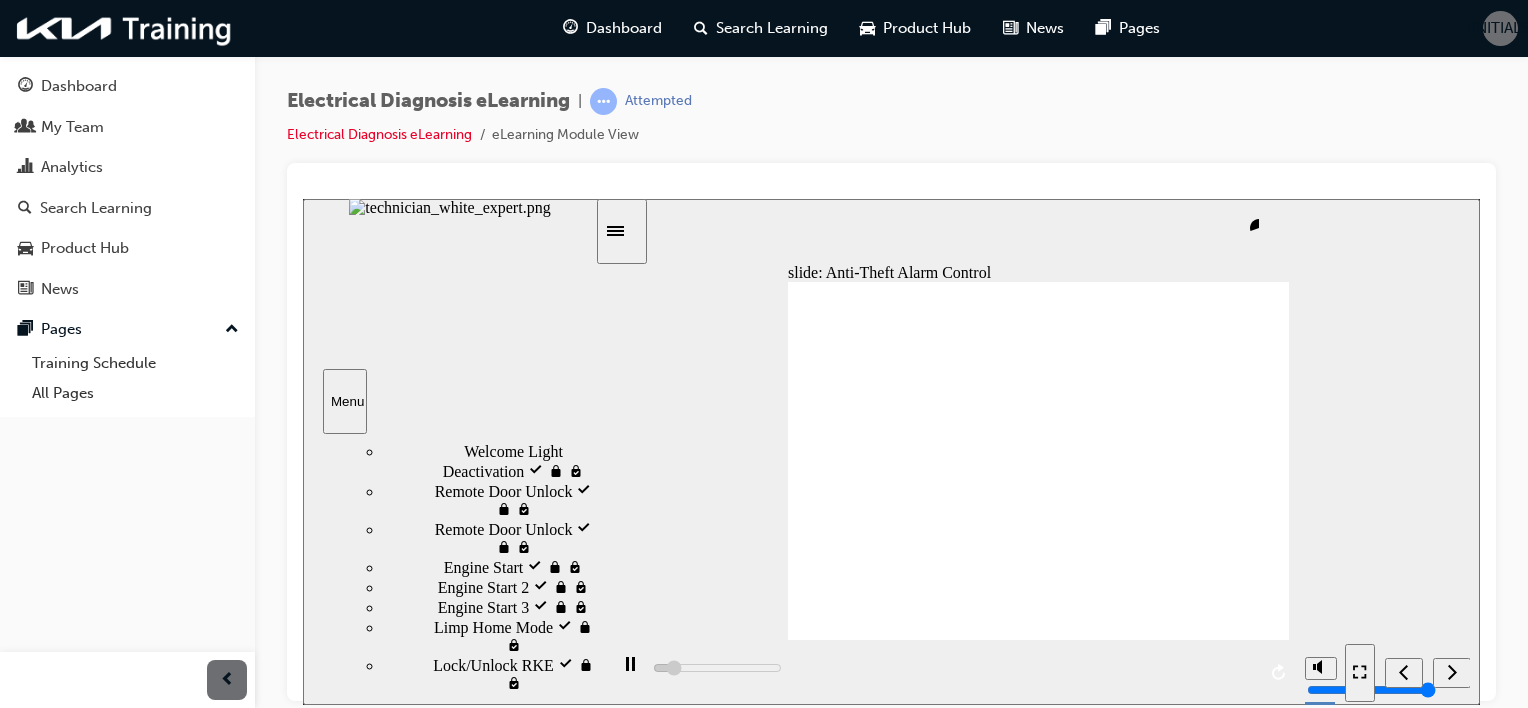 scroll, scrollTop: 117, scrollLeft: 0, axis: vertical 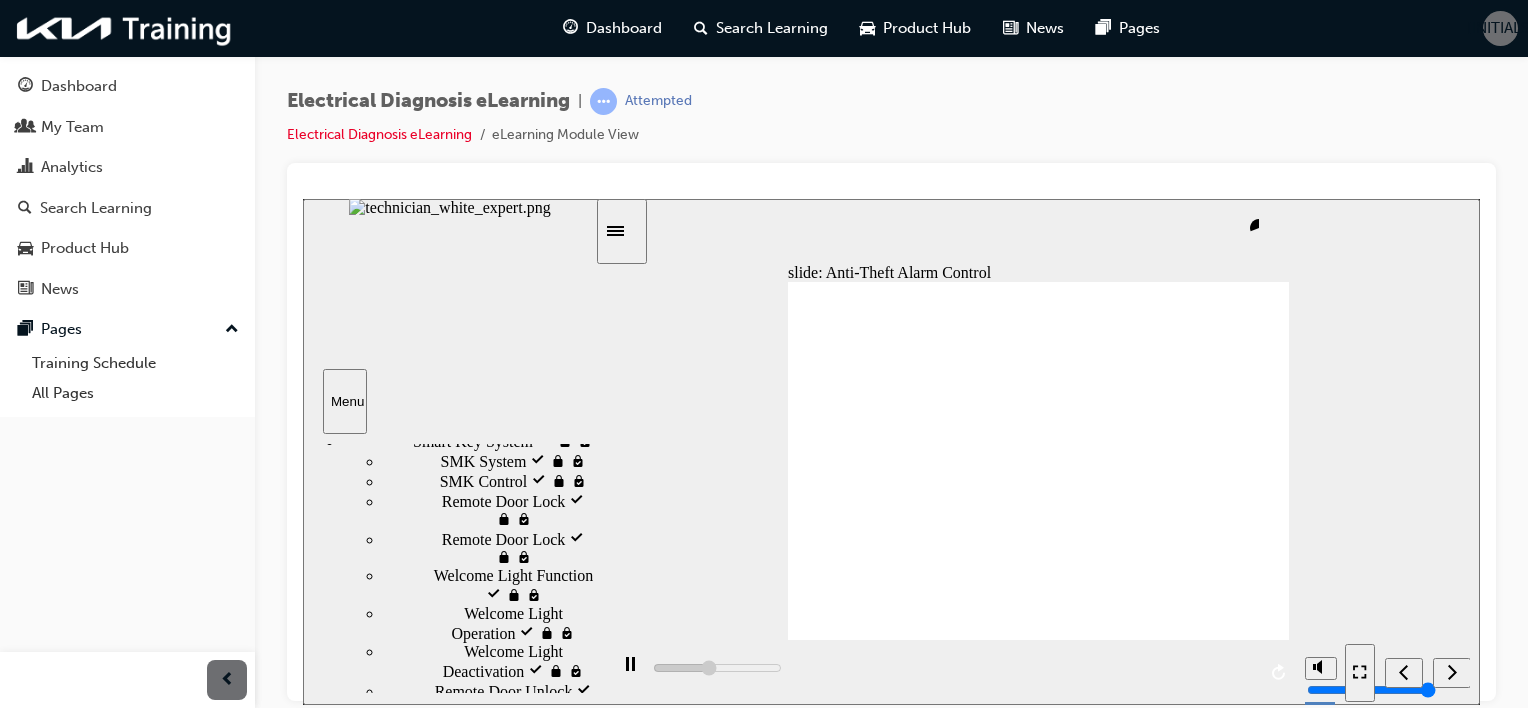 click on "Electrical Diagnosis eLearning | Attempted Electrical Diagnosis eLearning eLearning Module View" at bounding box center [891, 125] 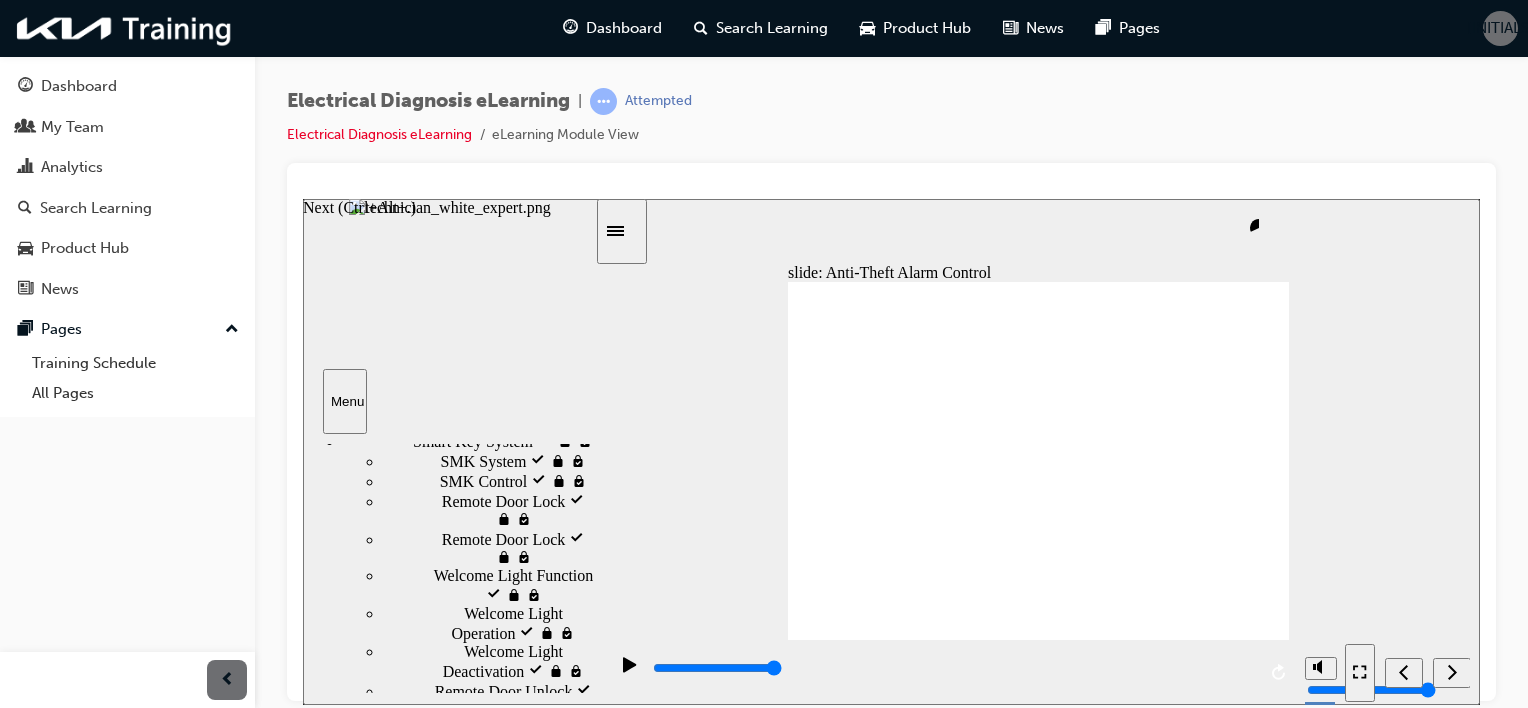 click 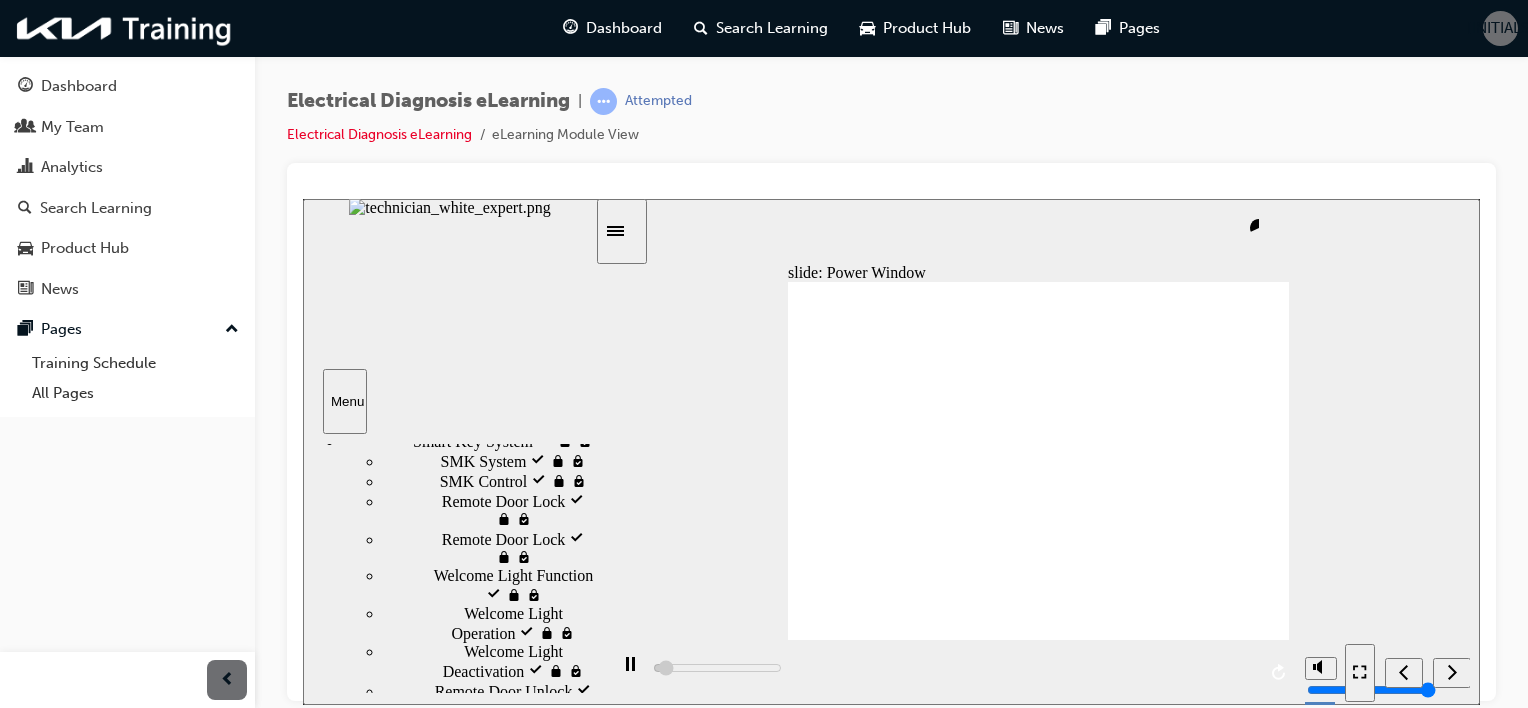click at bounding box center (938, 1450) 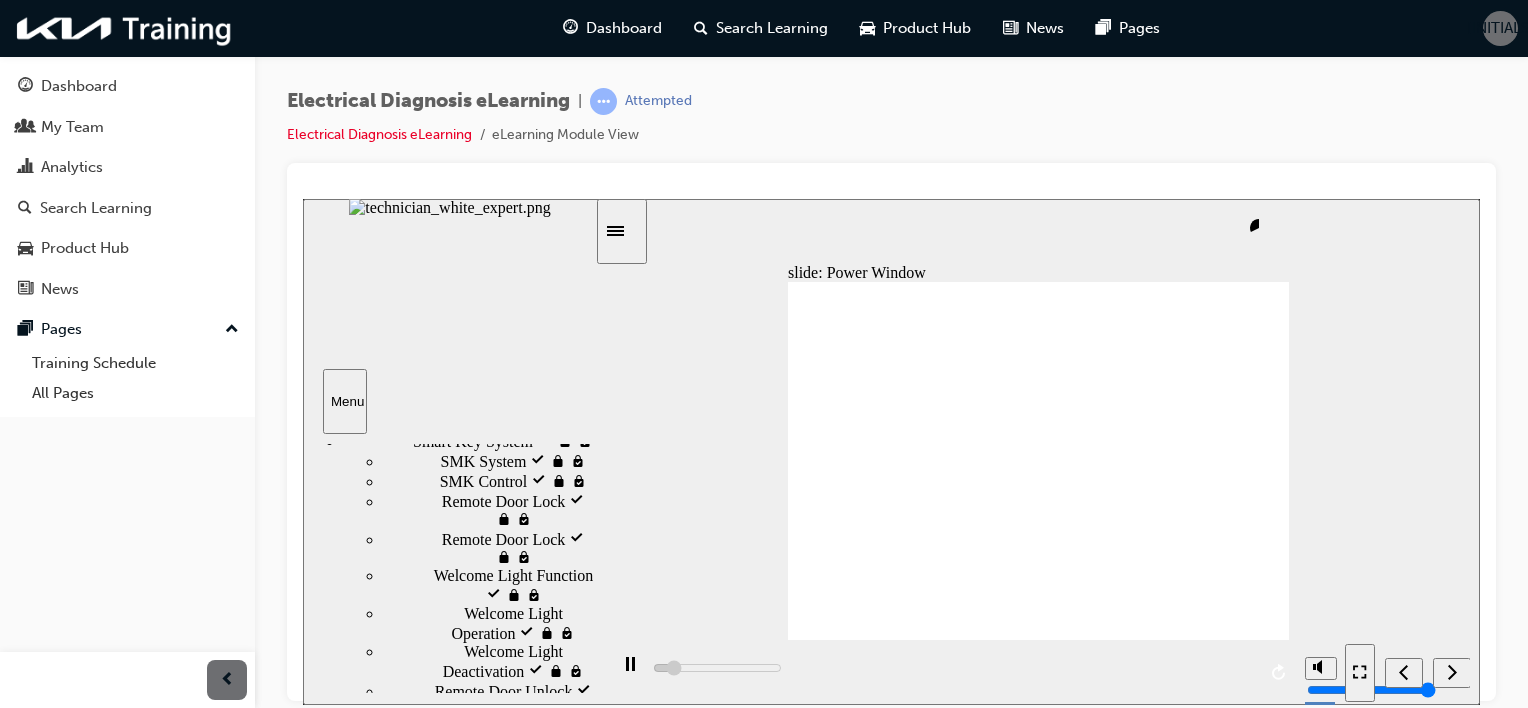 scroll, scrollTop: 317, scrollLeft: 0, axis: vertical 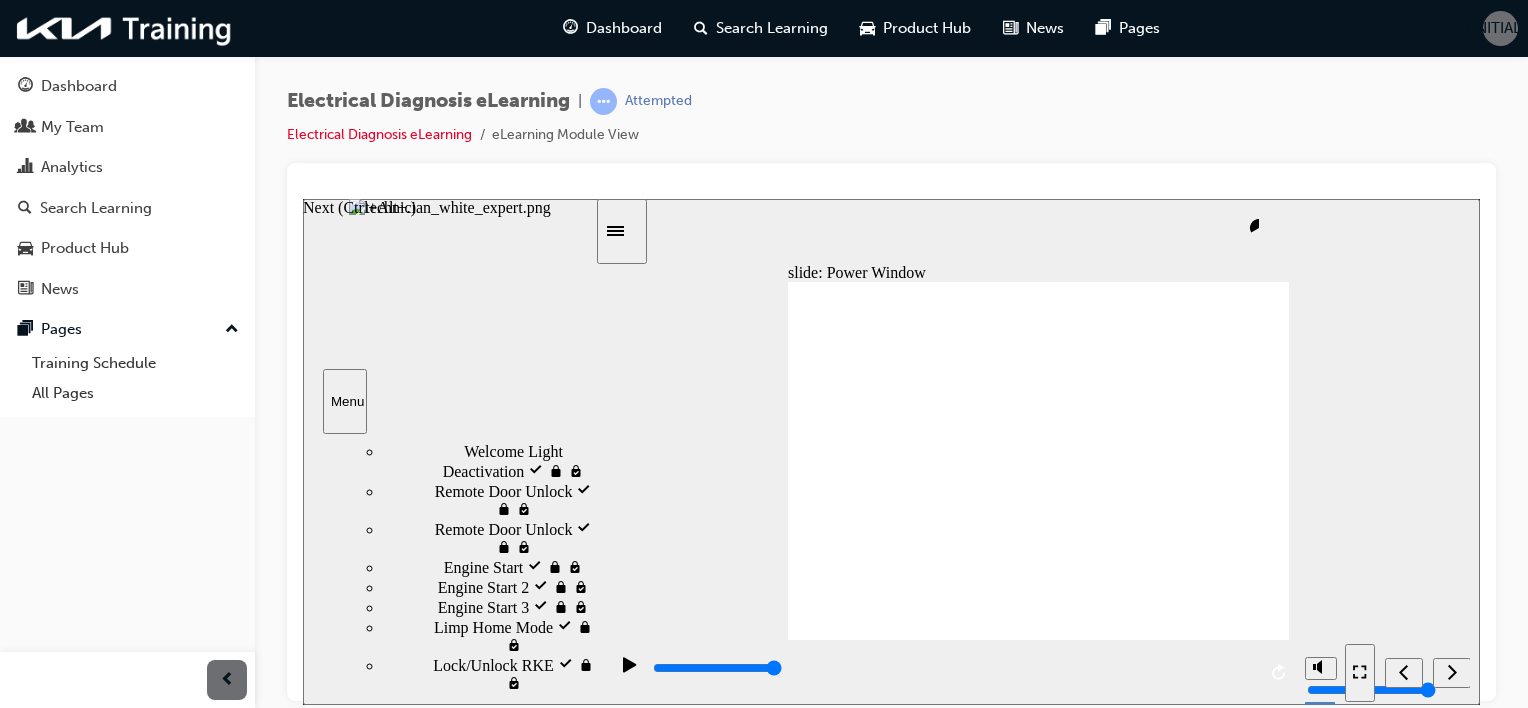 click at bounding box center [1452, 672] 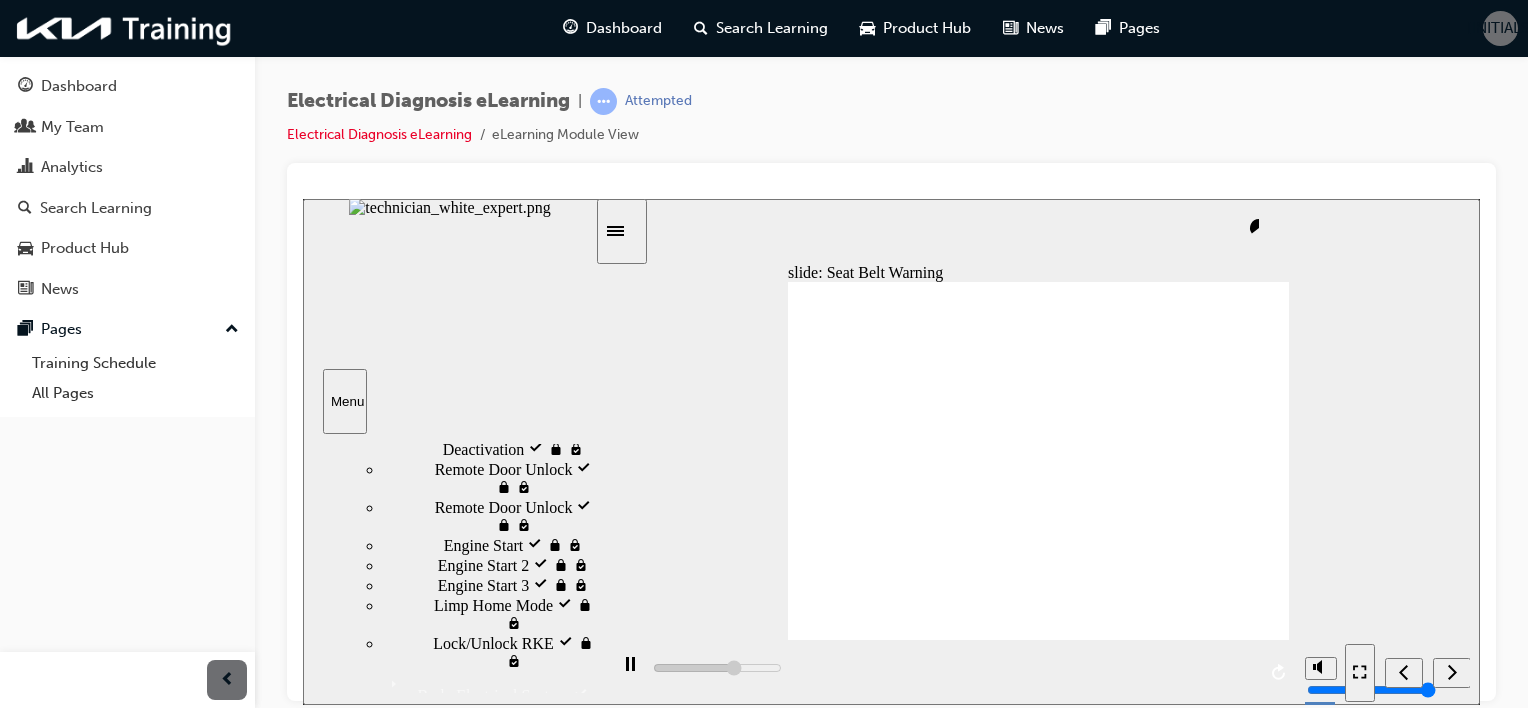scroll, scrollTop: 217, scrollLeft: 0, axis: vertical 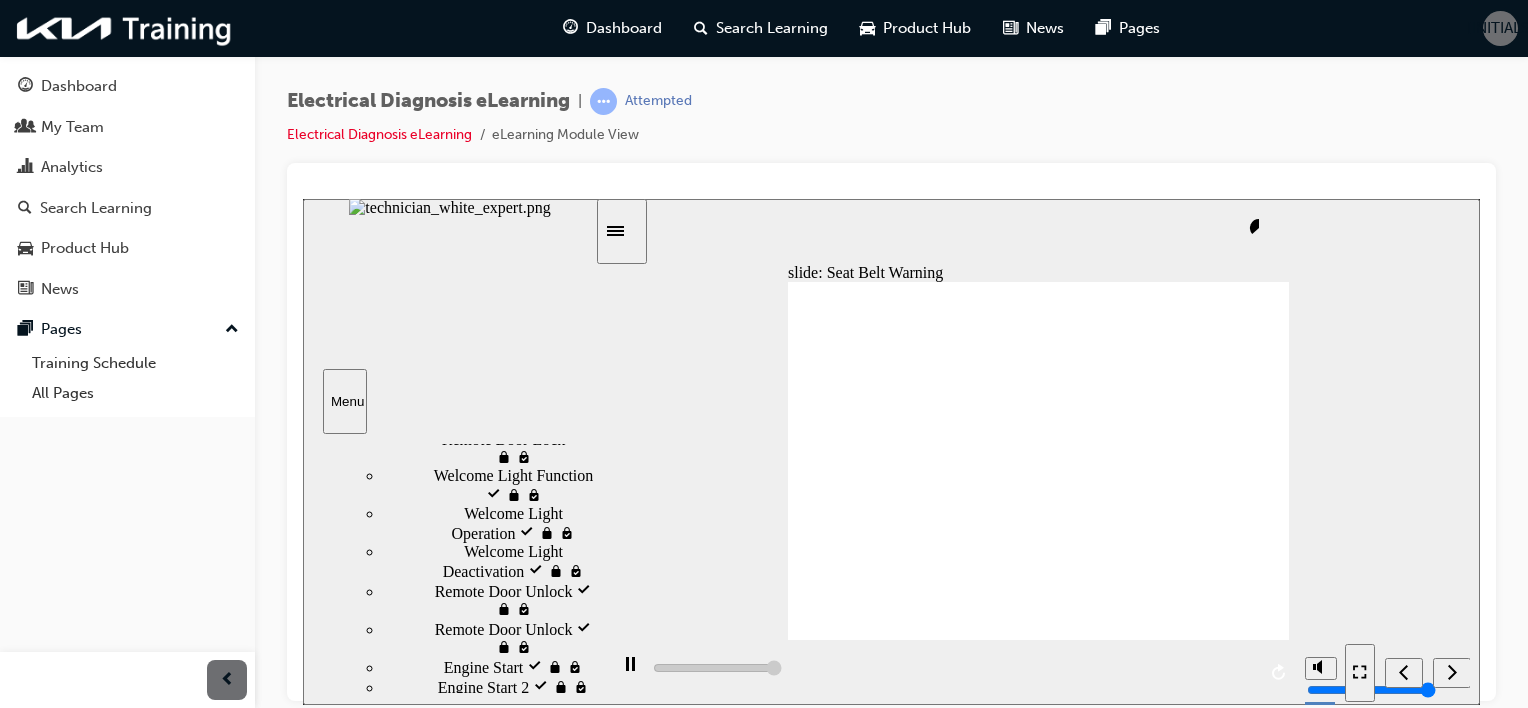 type on "112200" 